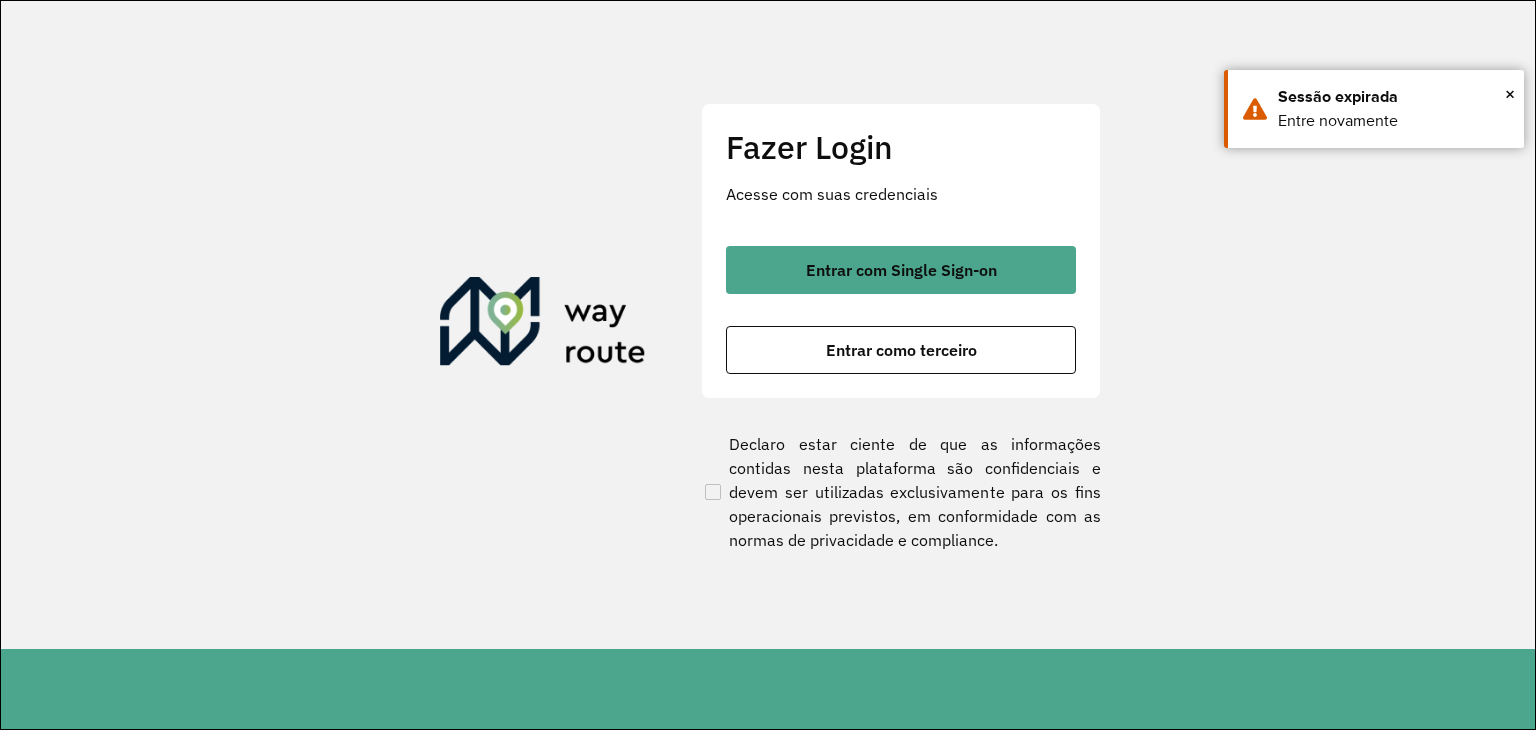 scroll, scrollTop: 0, scrollLeft: 0, axis: both 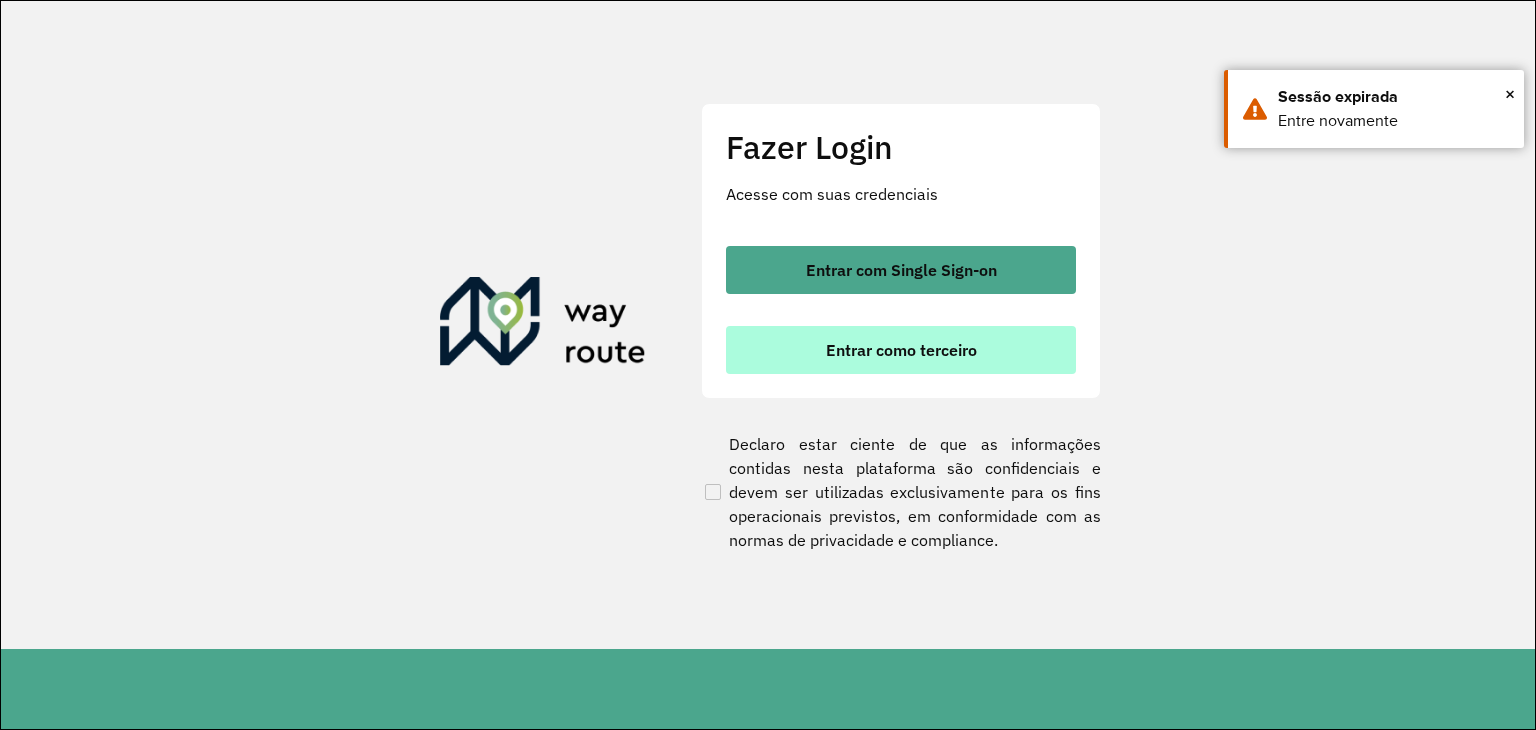 click on "Entrar como terceiro" at bounding box center [901, 350] 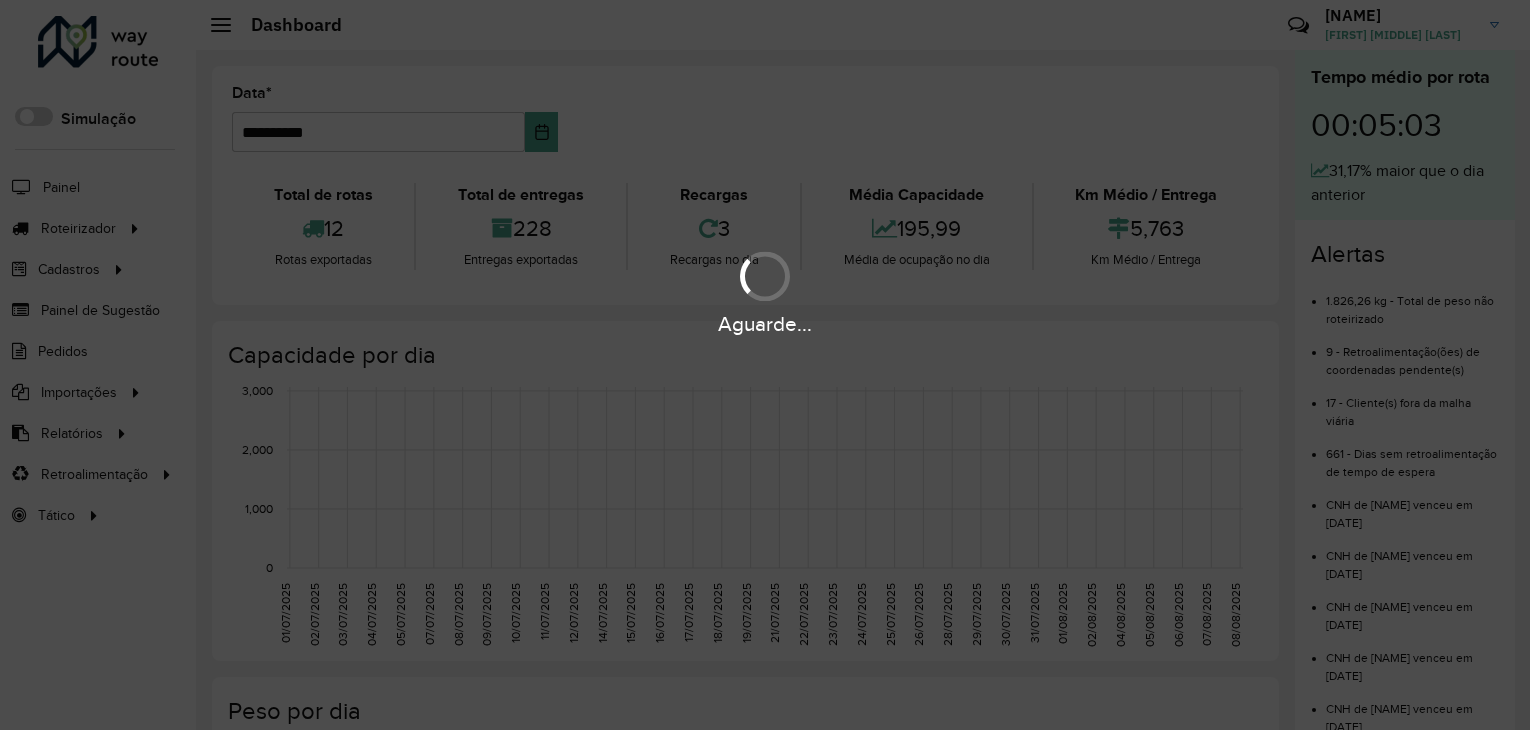 scroll, scrollTop: 0, scrollLeft: 0, axis: both 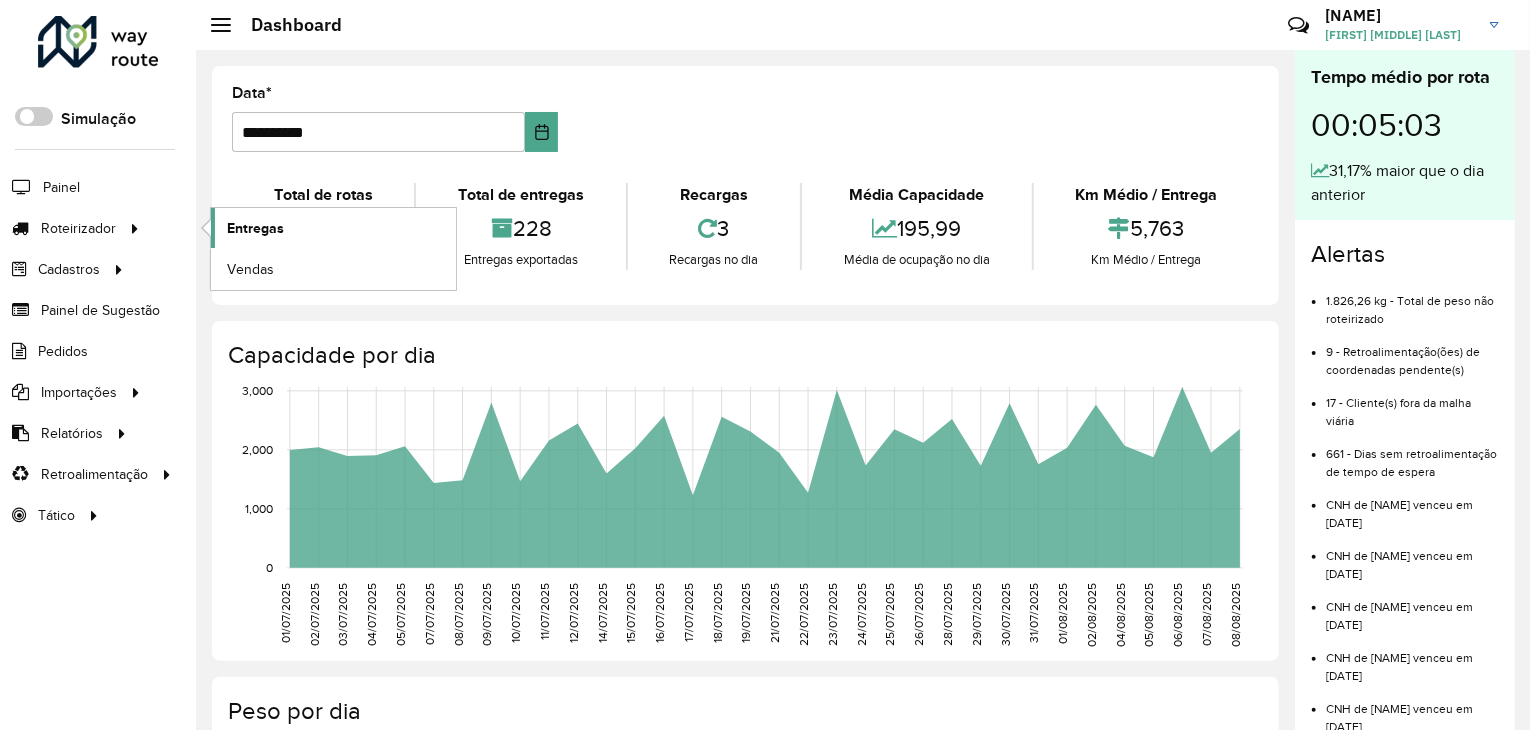 click on "Entregas" 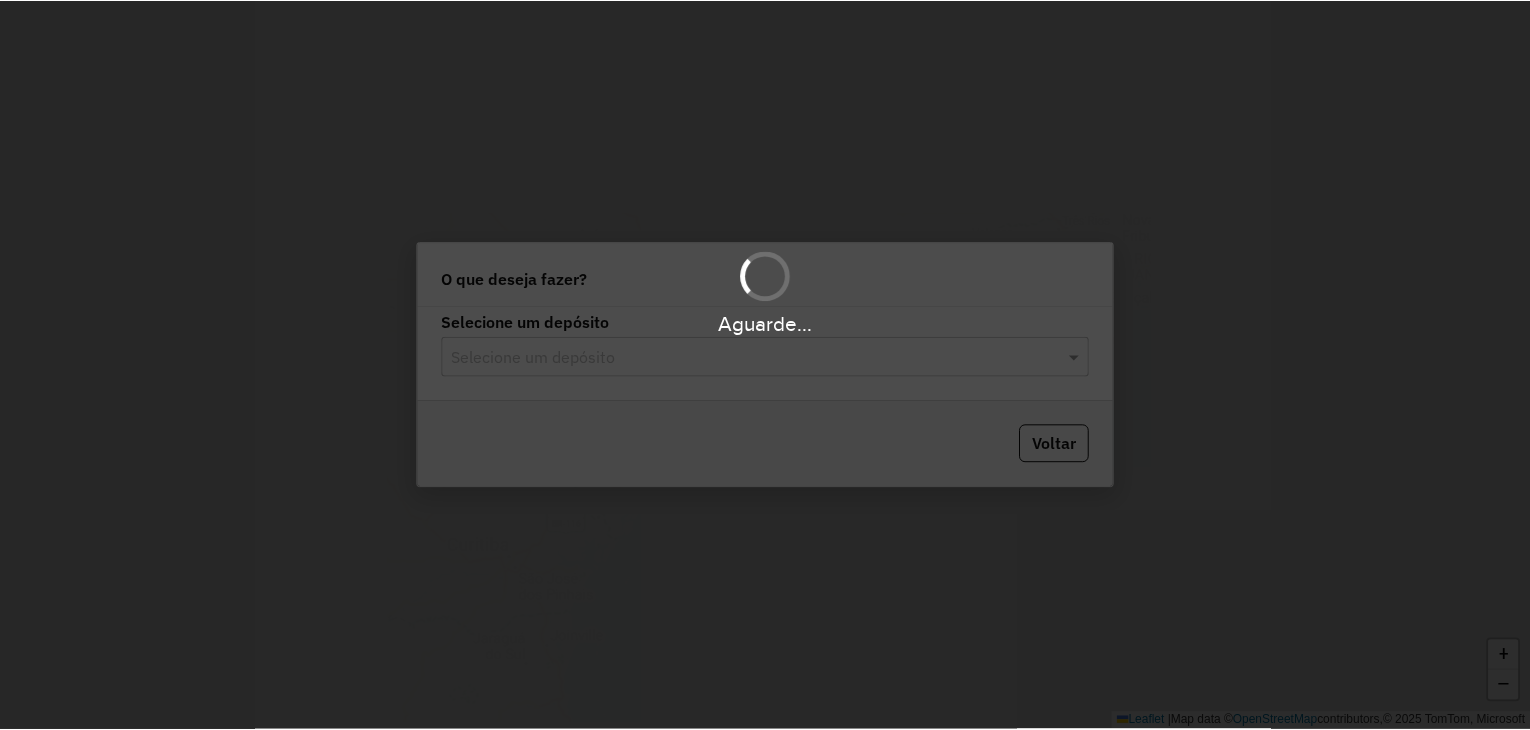 scroll, scrollTop: 0, scrollLeft: 0, axis: both 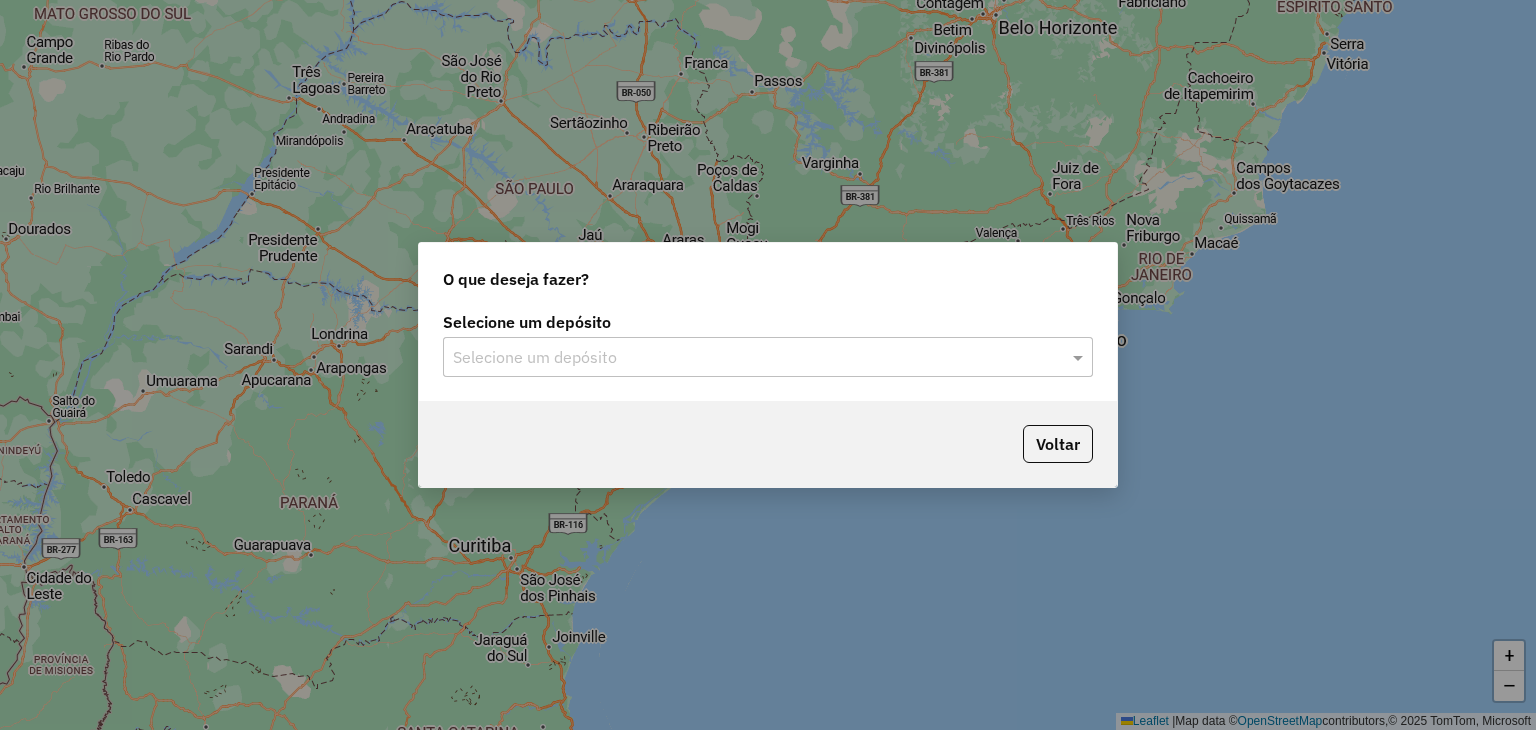 click 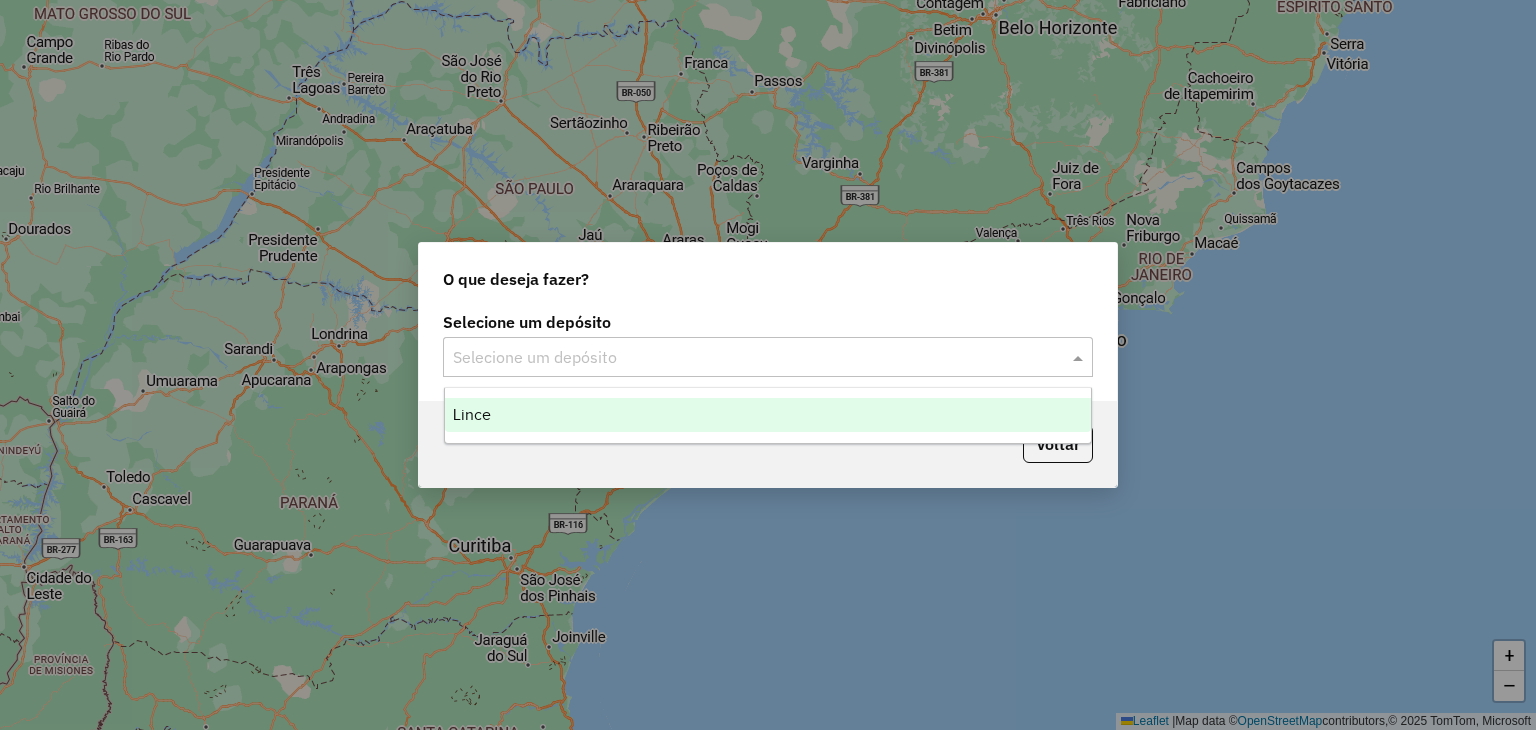click on "Lince" at bounding box center [768, 415] 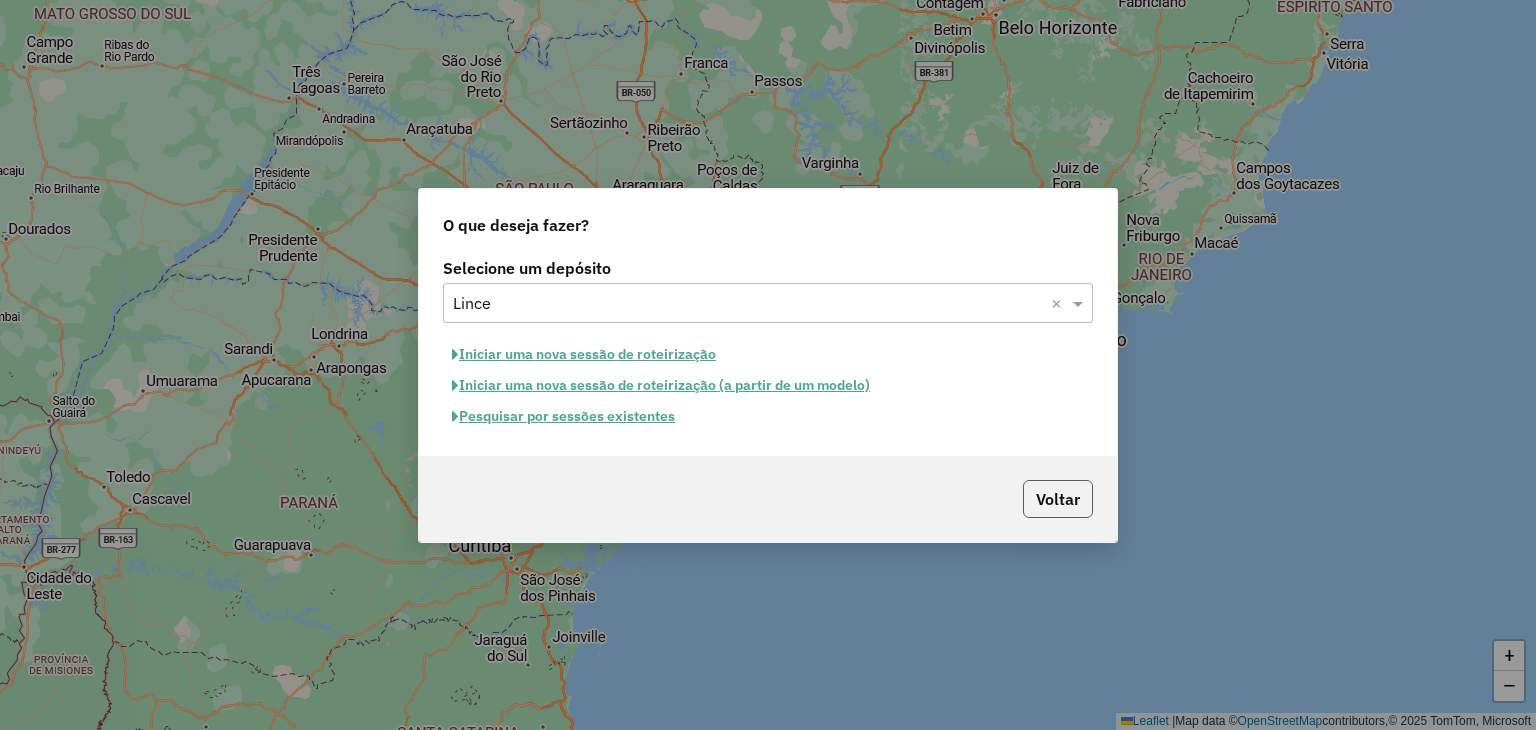 click on "Voltar" 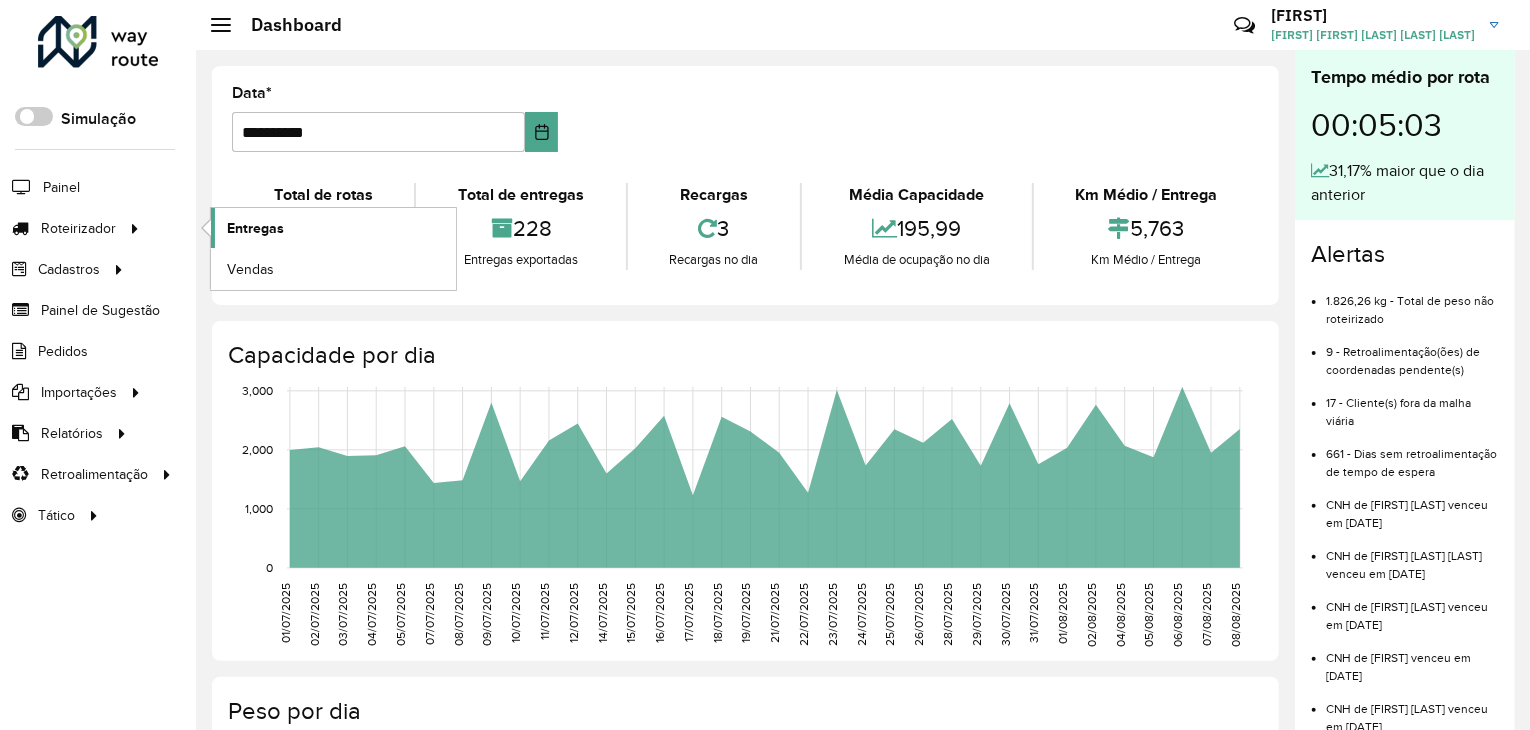 click on "Entregas" 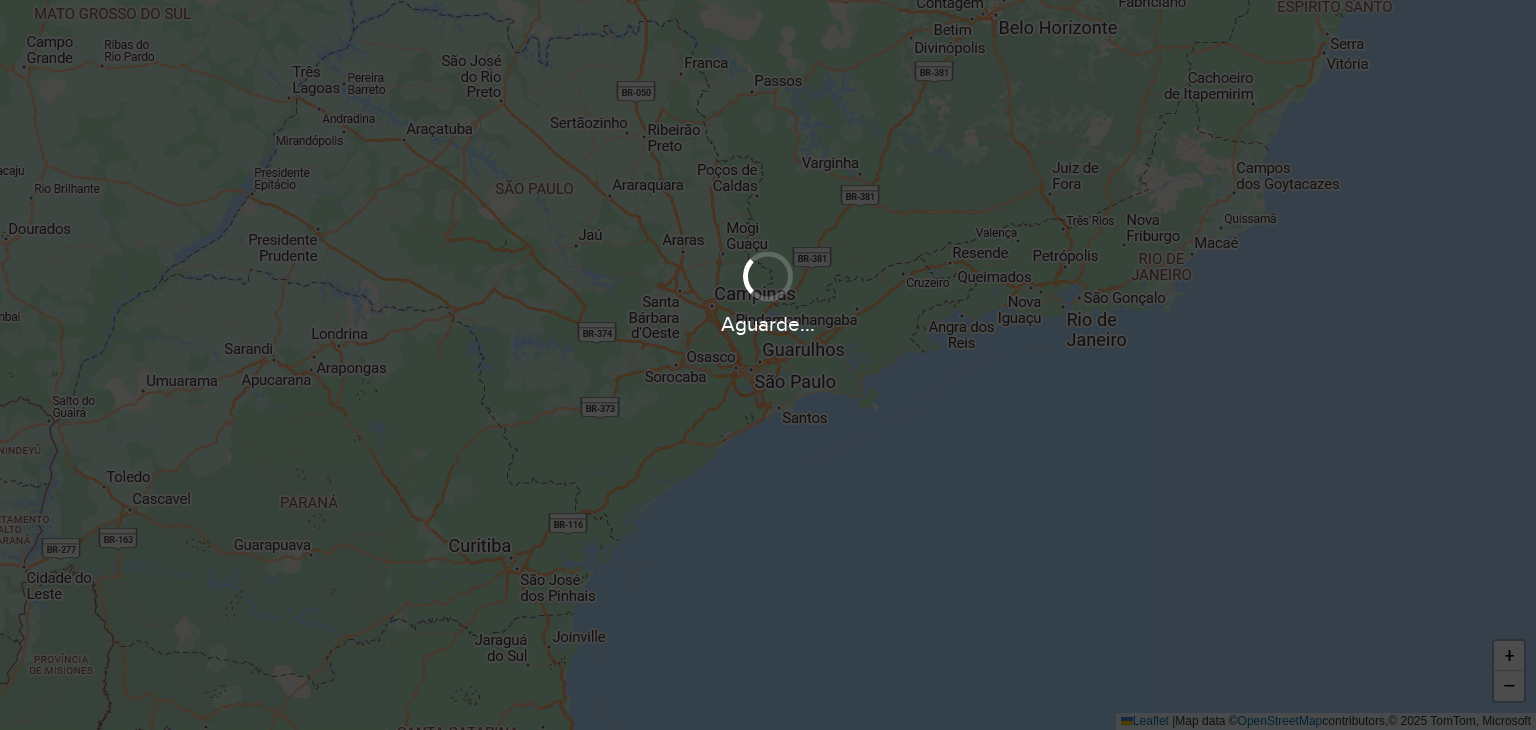 scroll, scrollTop: 0, scrollLeft: 0, axis: both 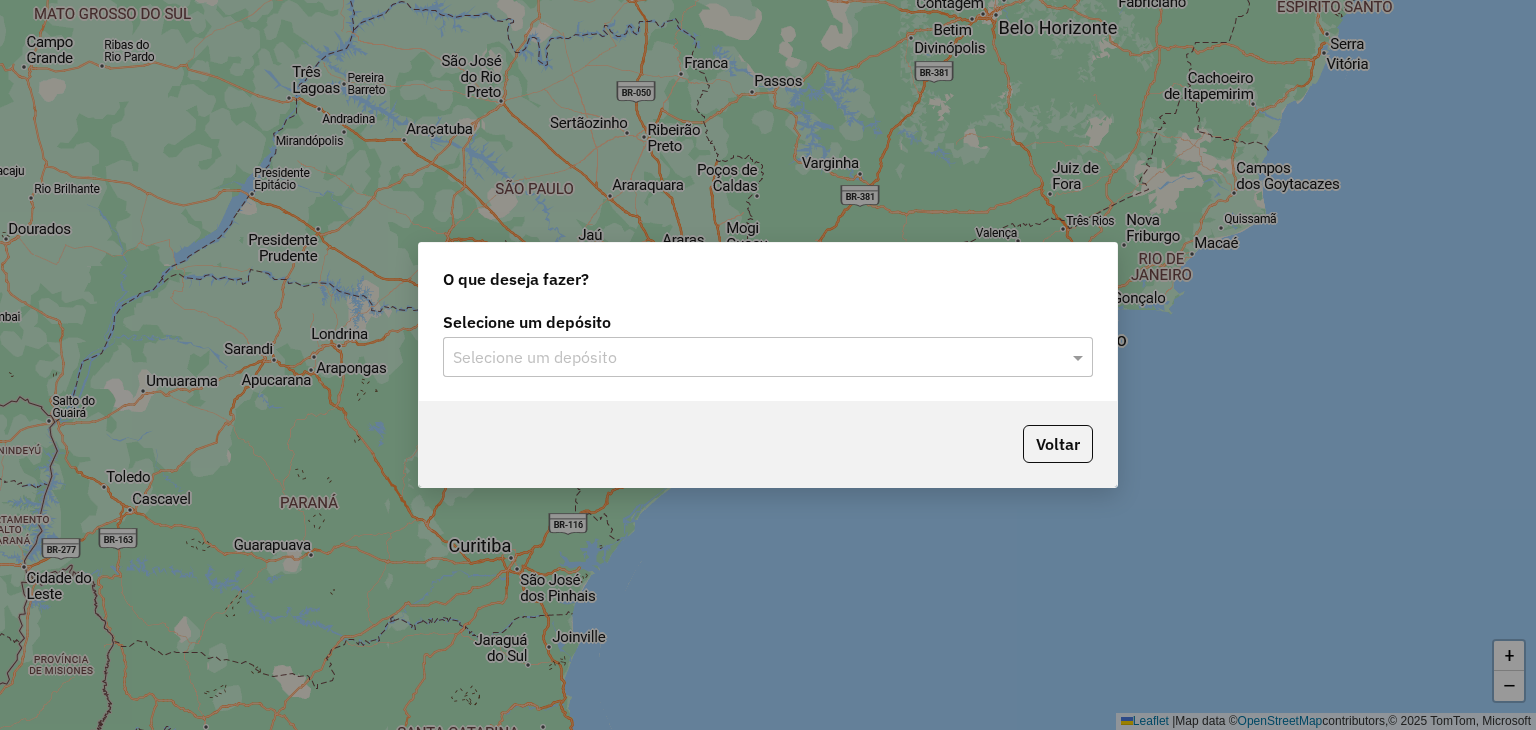 click 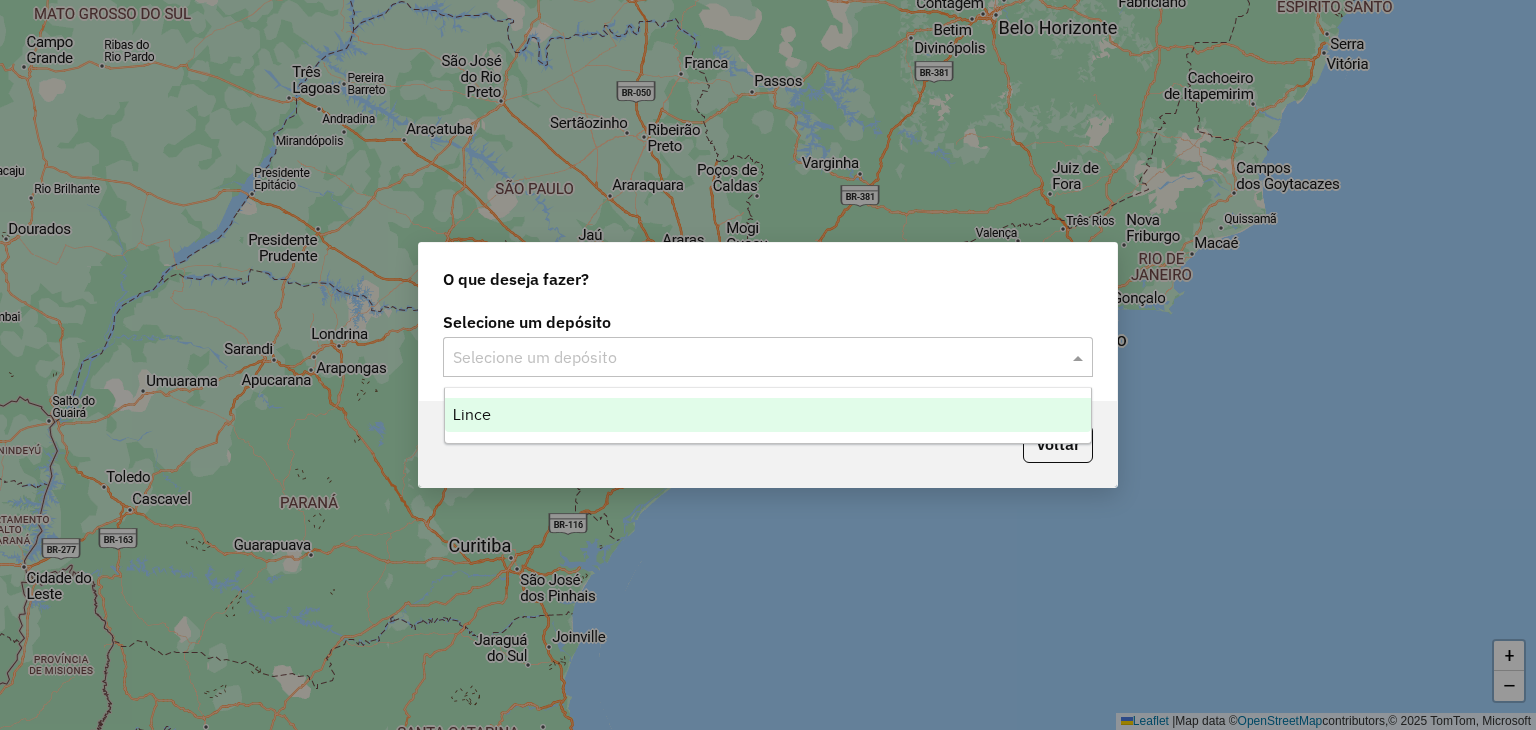 click on "Lince" at bounding box center [768, 415] 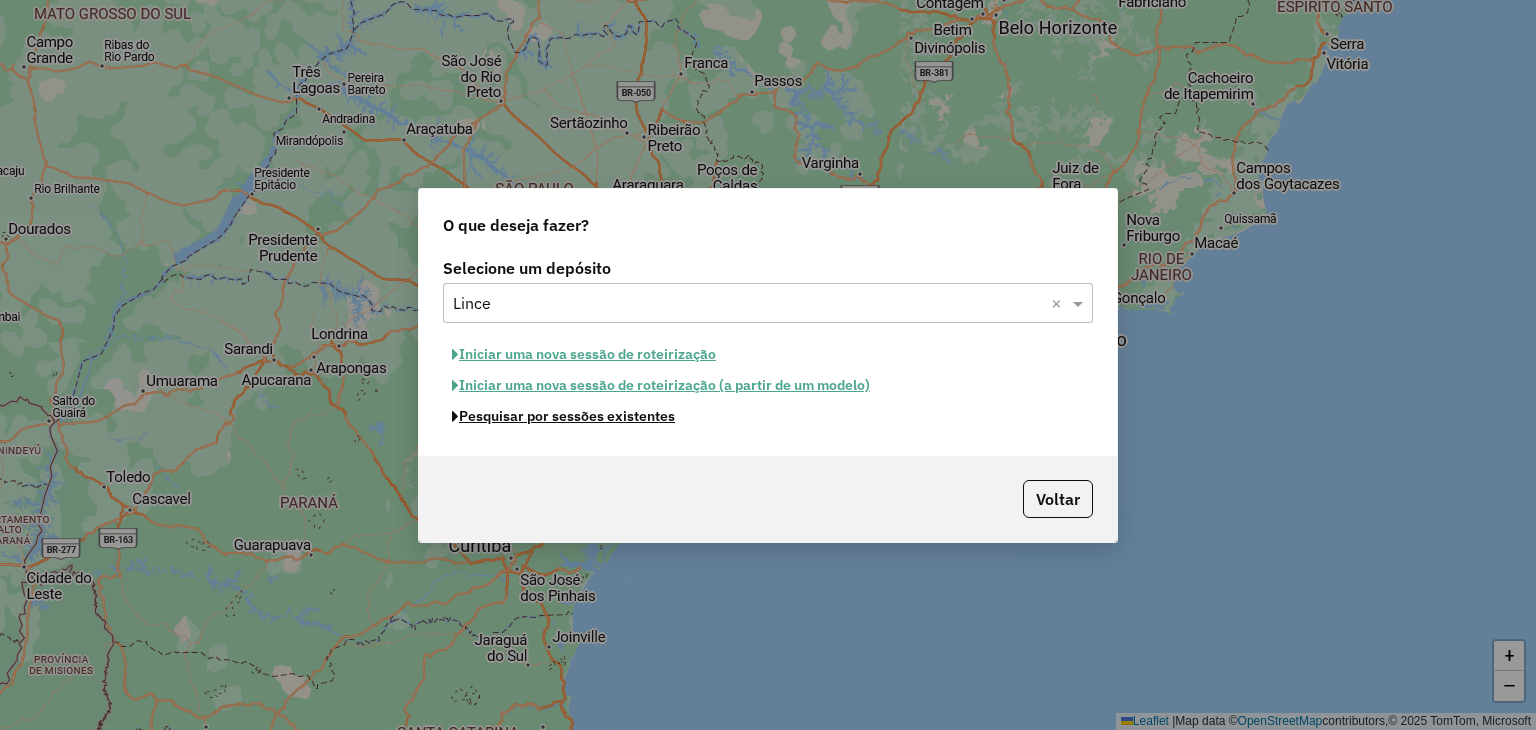 click on "Pesquisar por sessões existentes" 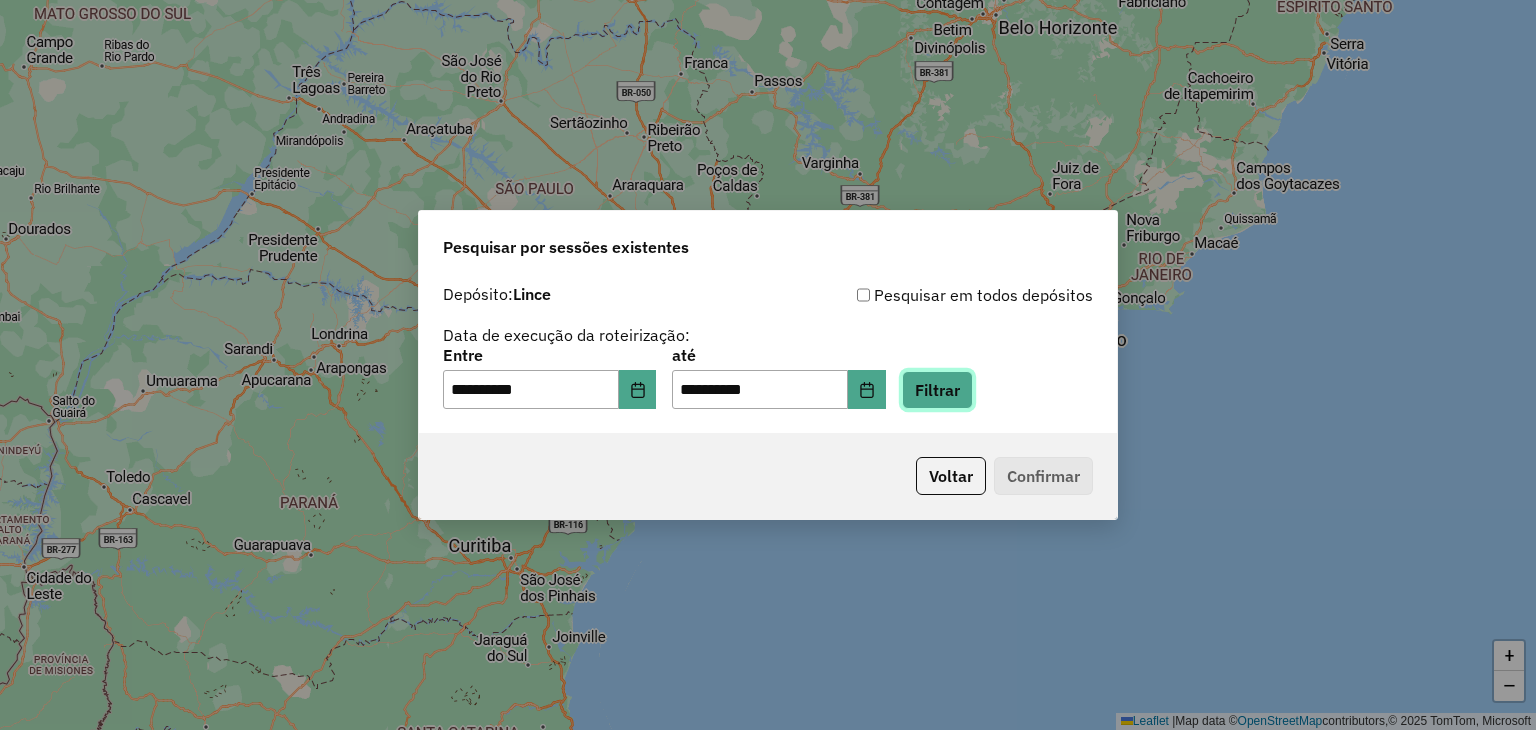 click on "Filtrar" 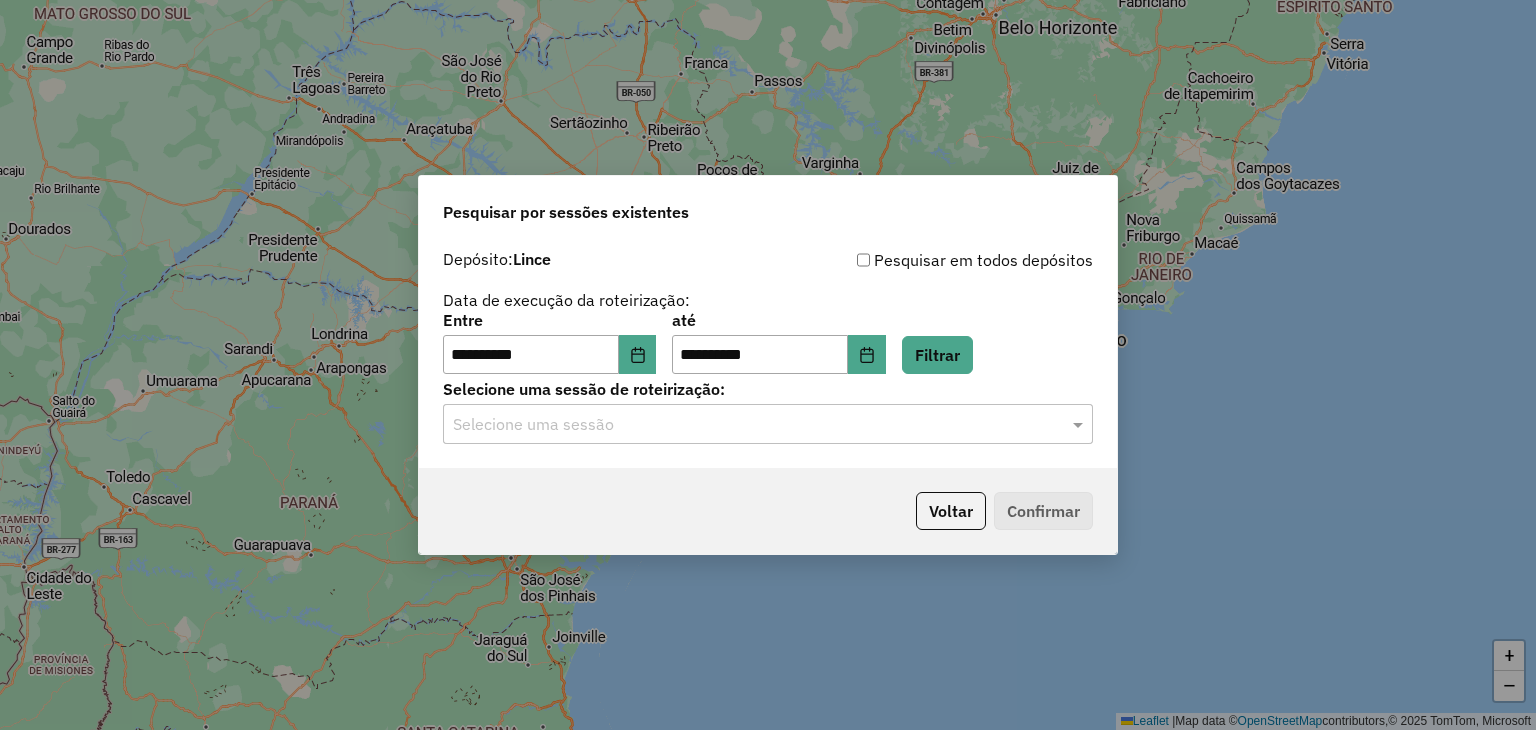 drag, startPoint x: 844, startPoint y: 437, endPoint x: 831, endPoint y: 441, distance: 13.601471 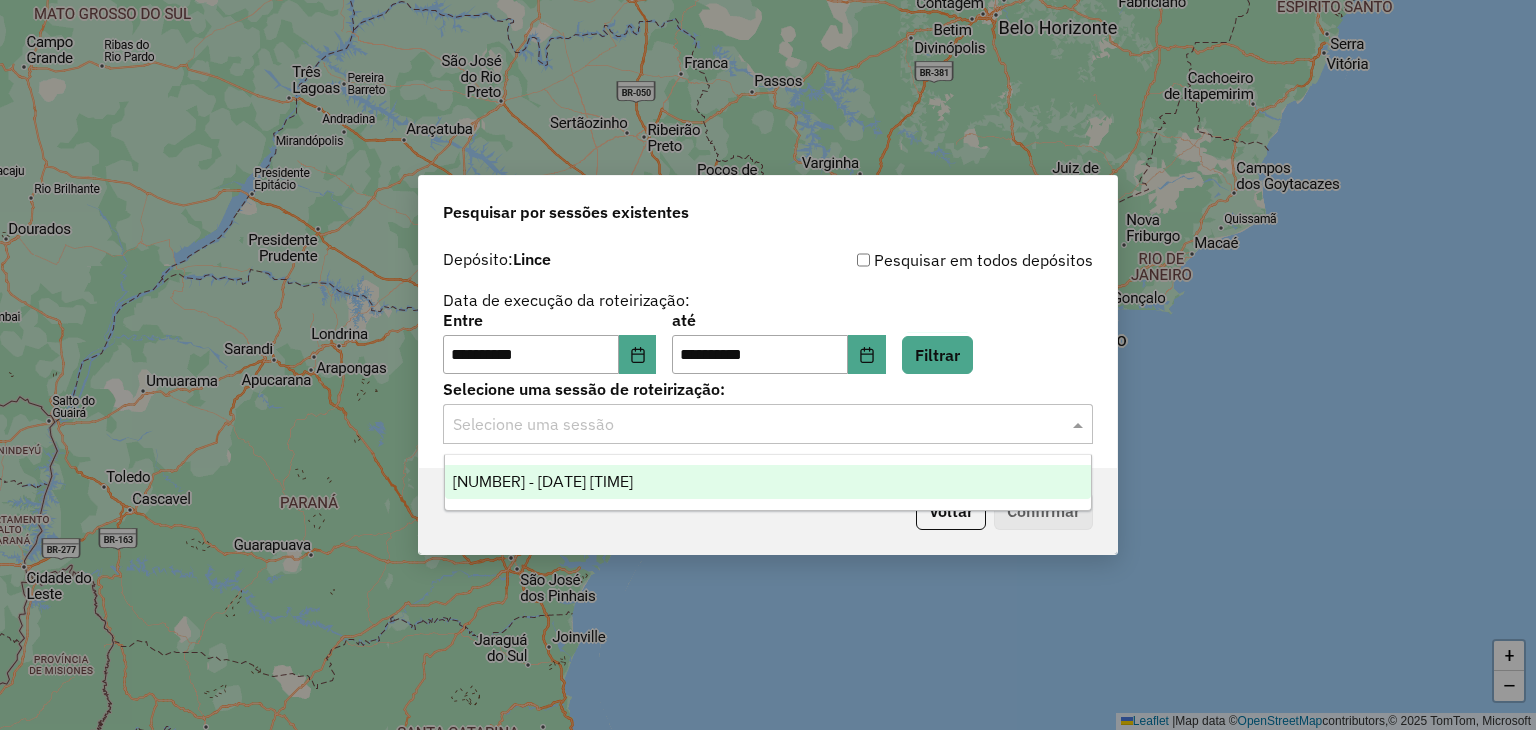 drag, startPoint x: 796, startPoint y: 469, endPoint x: 892, endPoint y: 479, distance: 96.519424 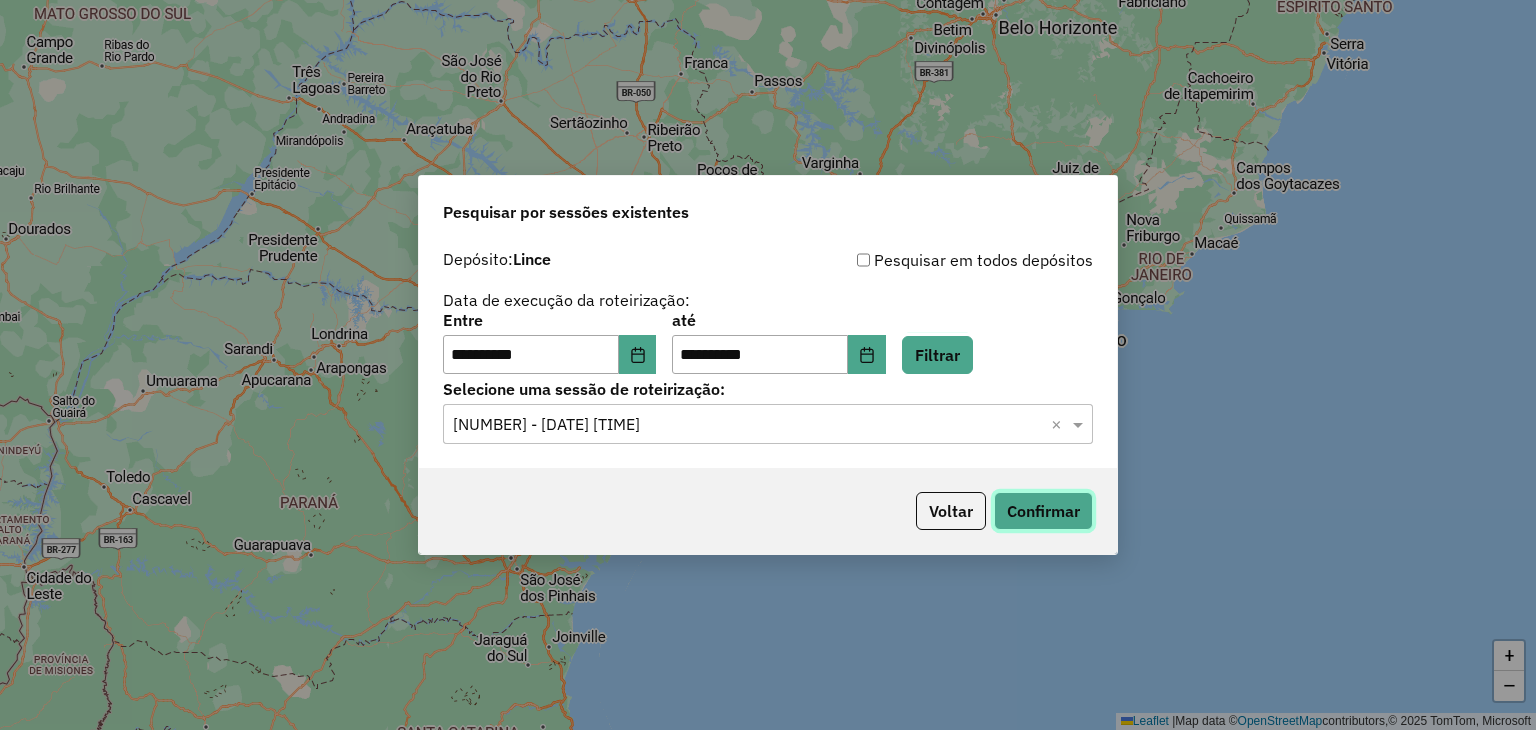 click on "Confirmar" 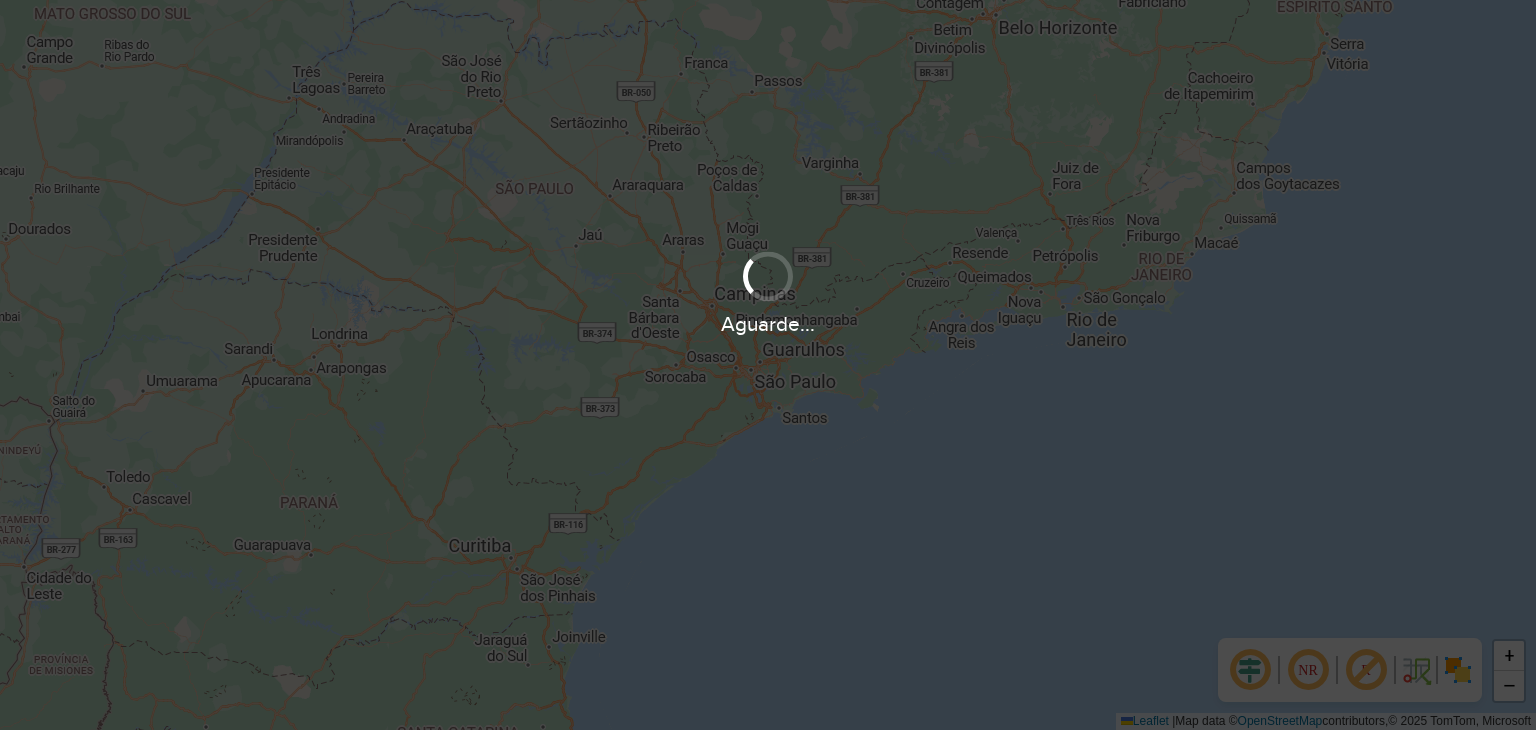scroll, scrollTop: 0, scrollLeft: 0, axis: both 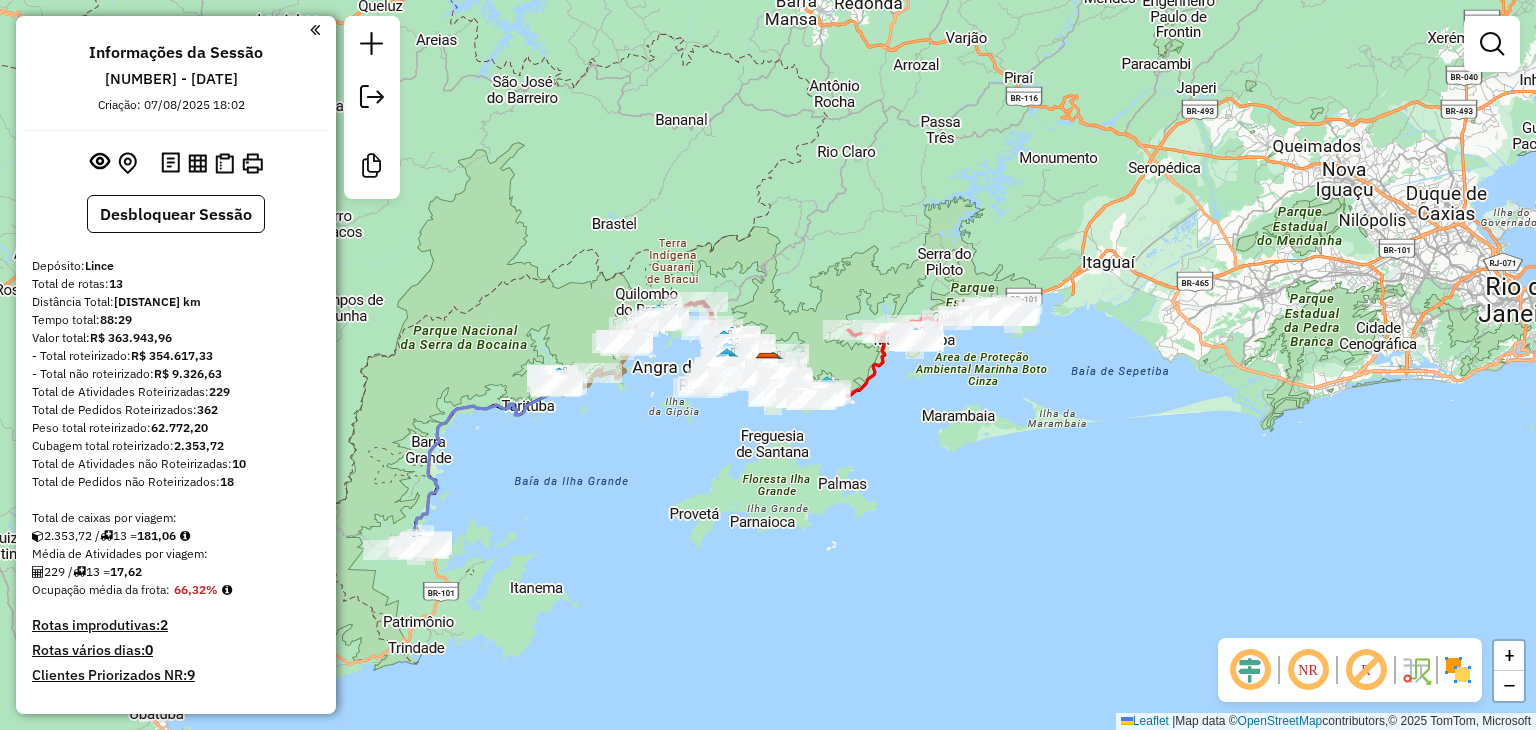 click 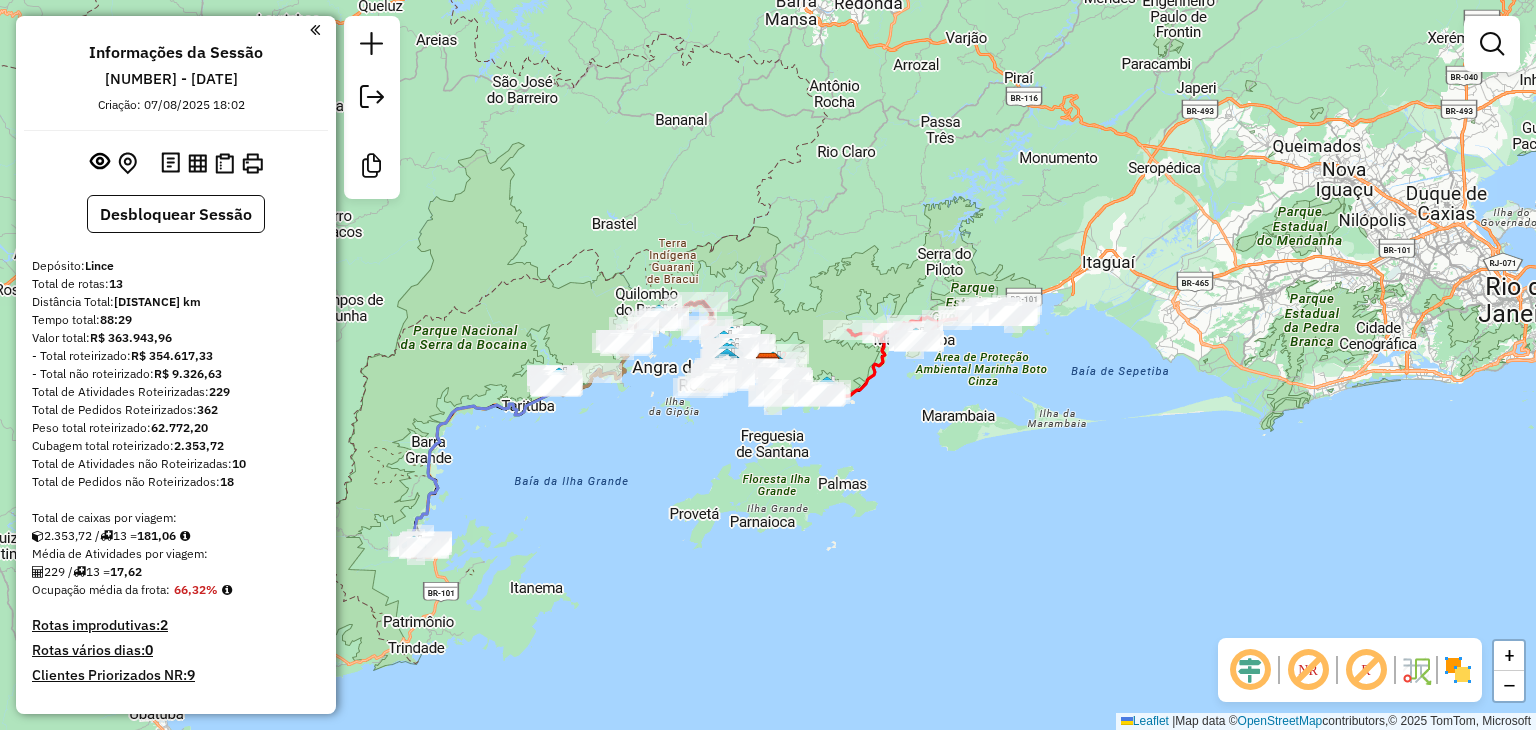 click 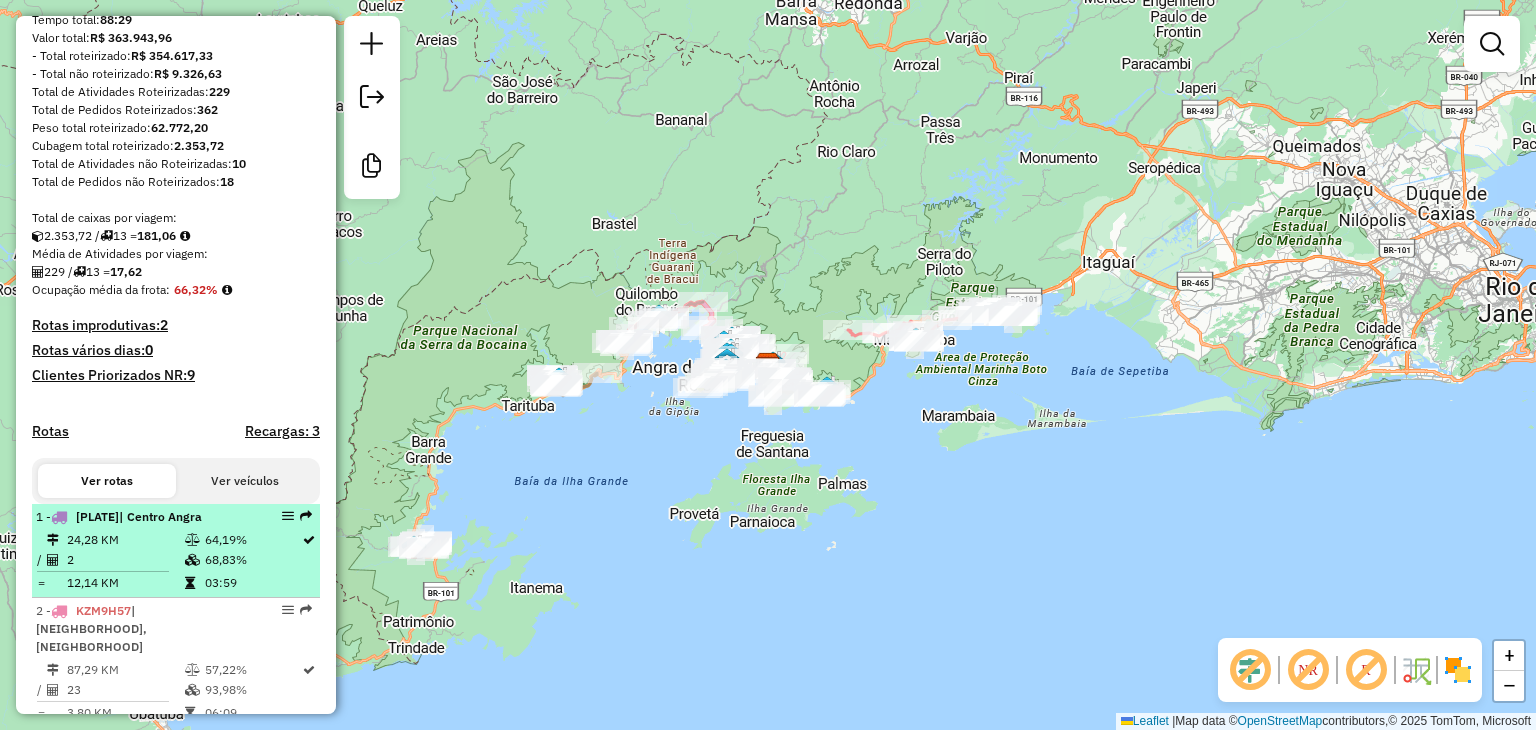 scroll, scrollTop: 400, scrollLeft: 0, axis: vertical 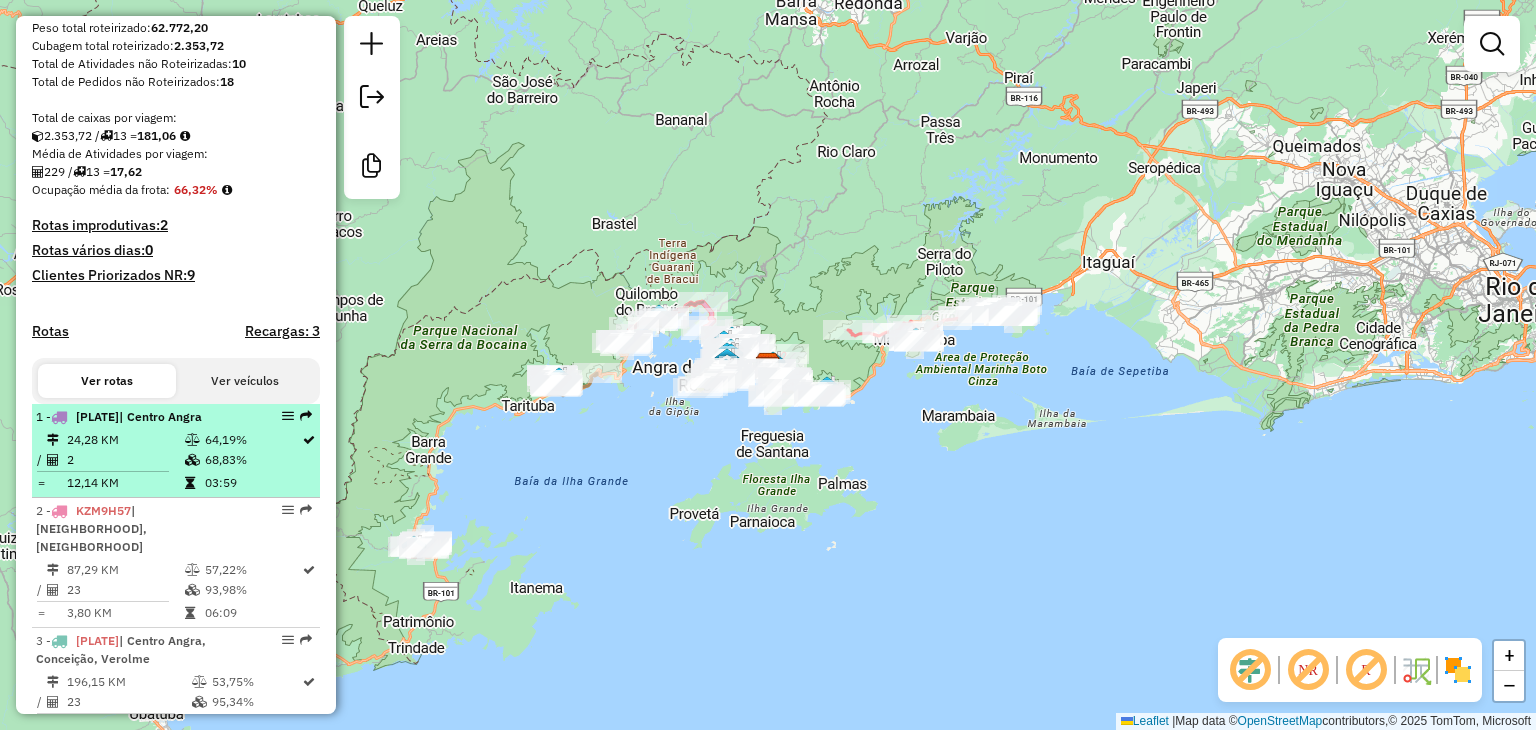 click on "24,28 KM" at bounding box center [125, 440] 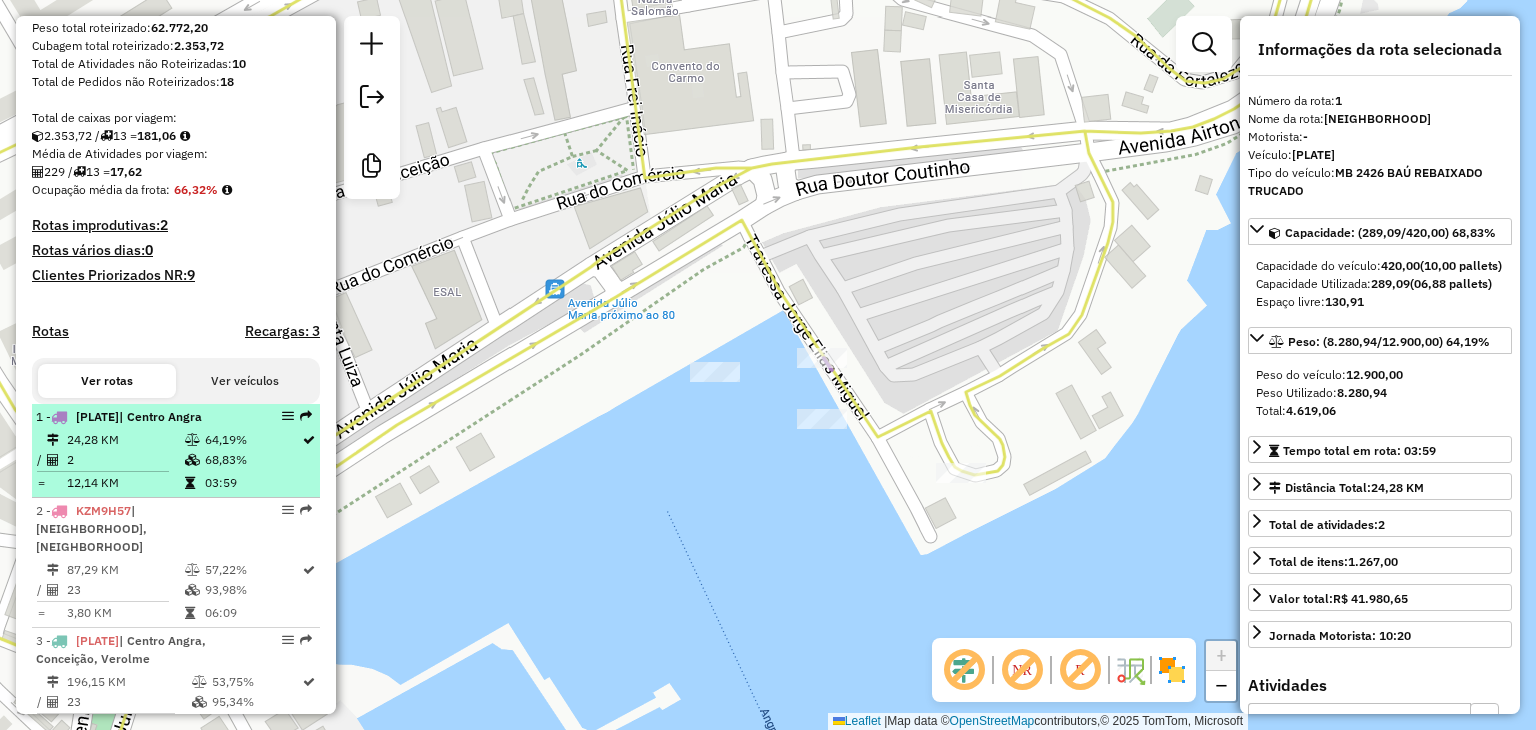scroll, scrollTop: 500, scrollLeft: 0, axis: vertical 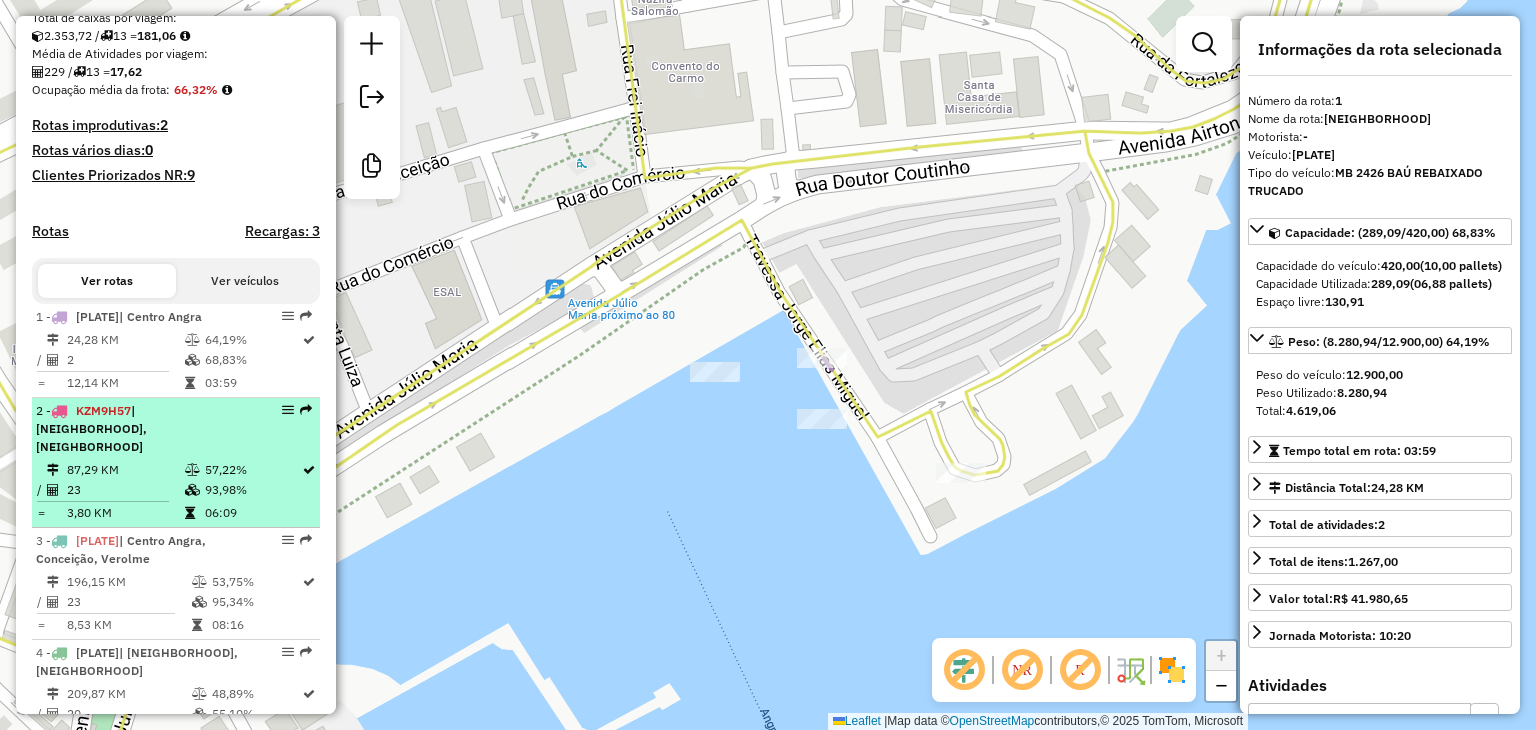 click on "87,29 KM" at bounding box center (125, 470) 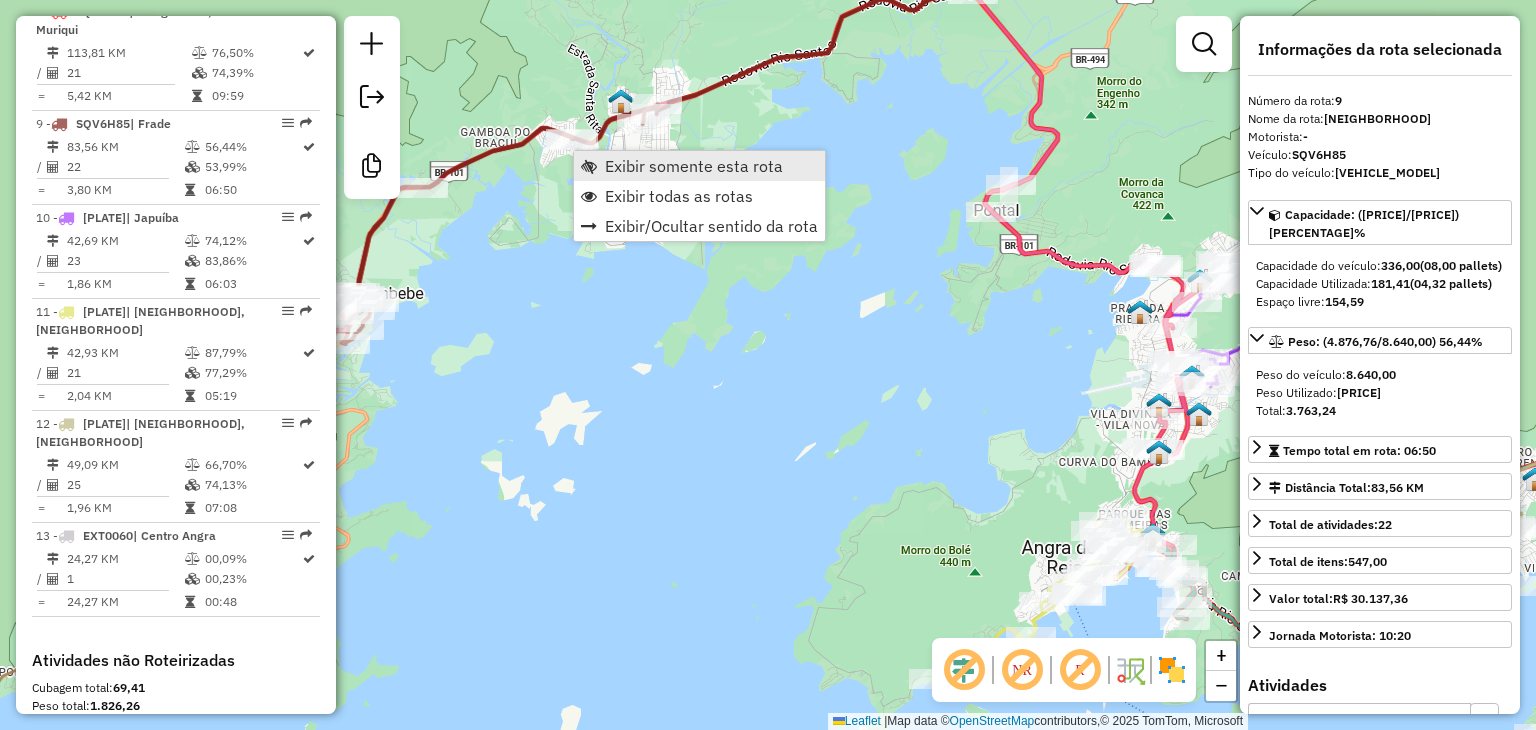 scroll, scrollTop: 1609, scrollLeft: 0, axis: vertical 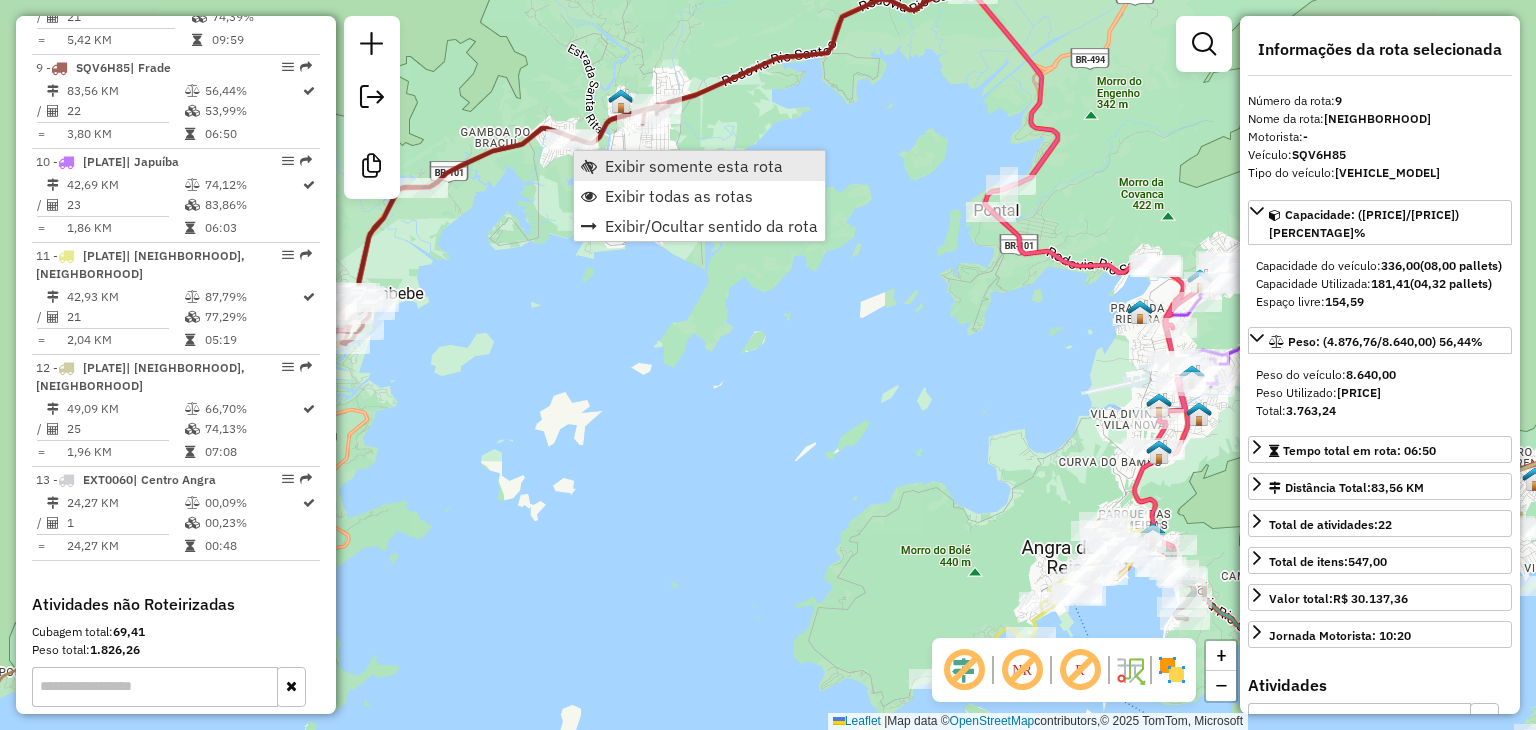 click on "Exibir somente esta rota" at bounding box center [699, 166] 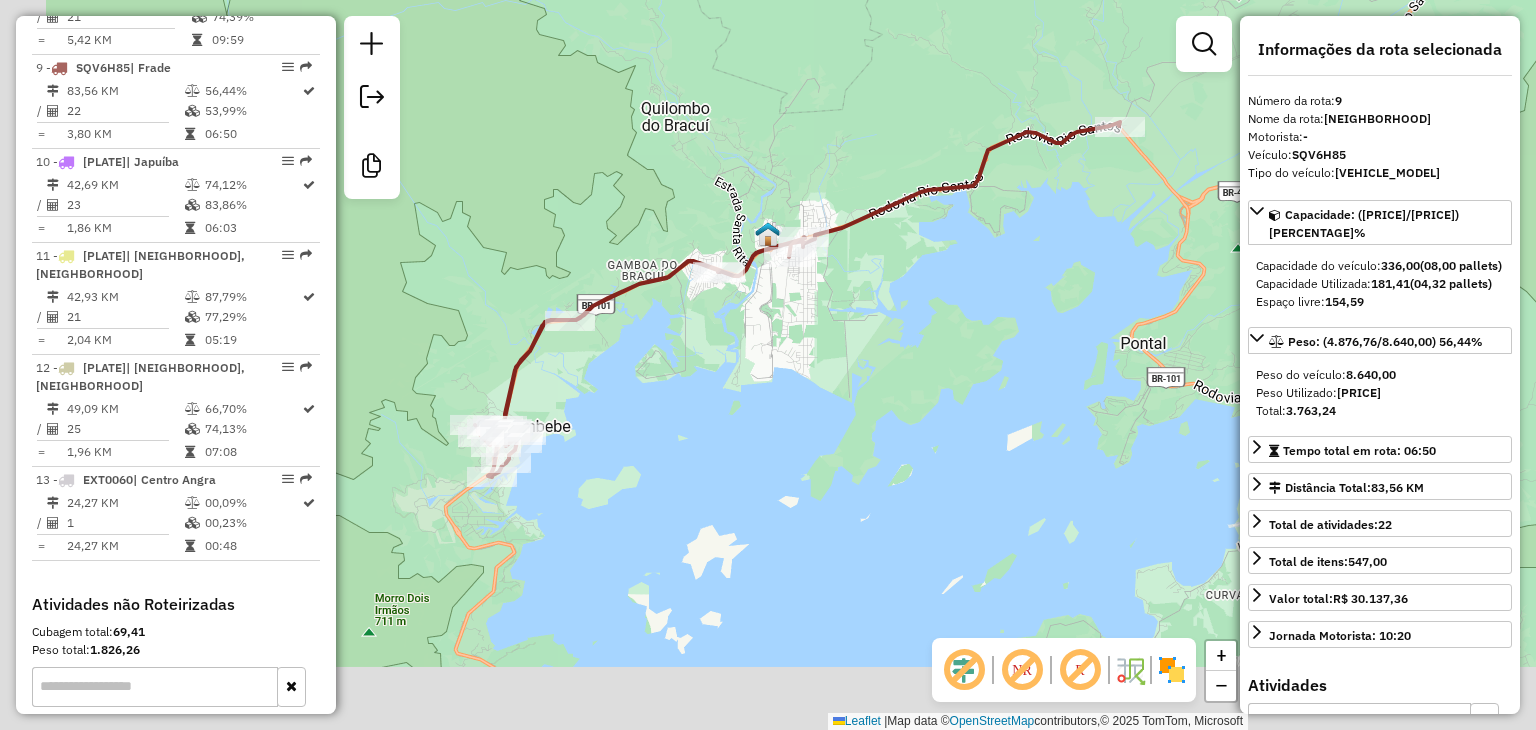 drag, startPoint x: 540, startPoint y: 477, endPoint x: 738, endPoint y: 282, distance: 277.90106 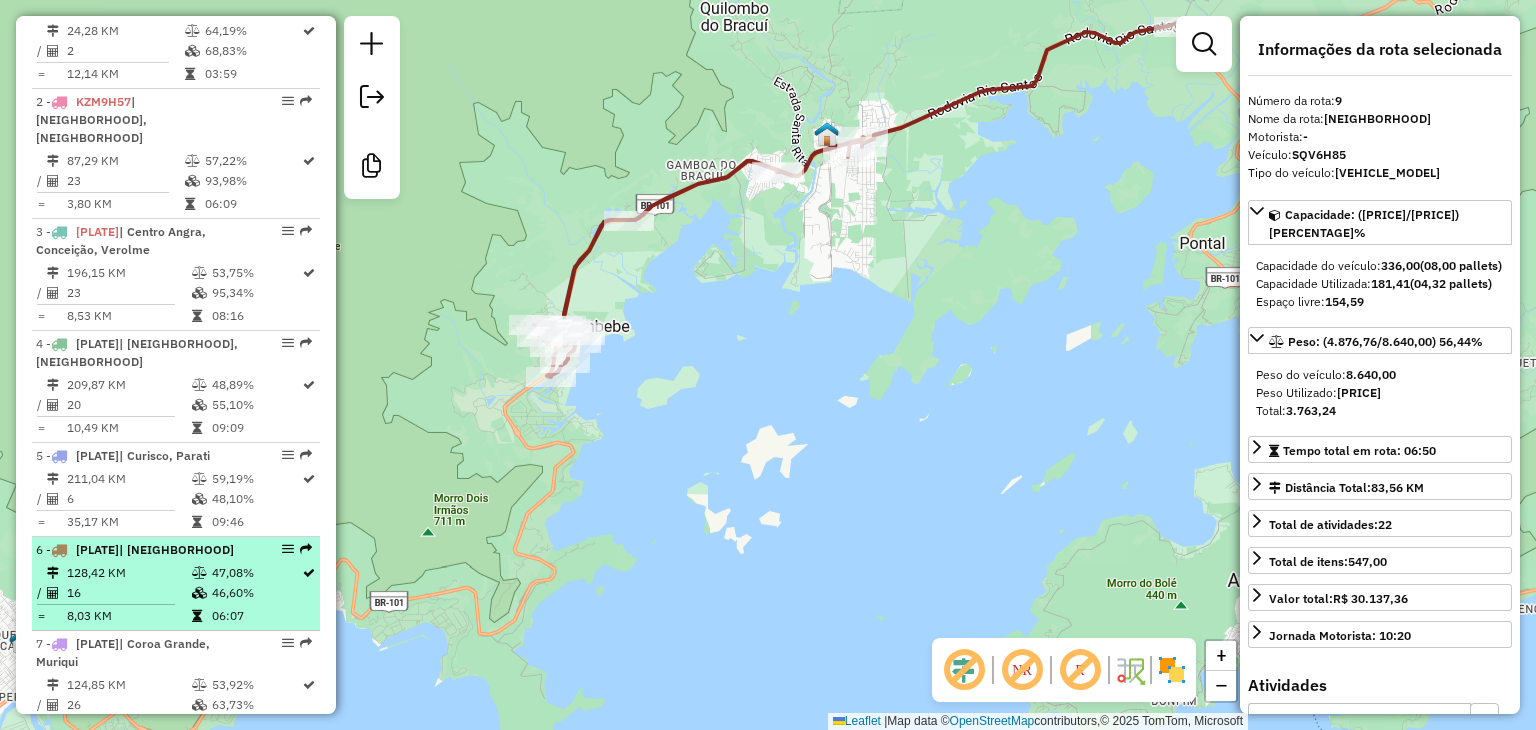 scroll, scrollTop: 709, scrollLeft: 0, axis: vertical 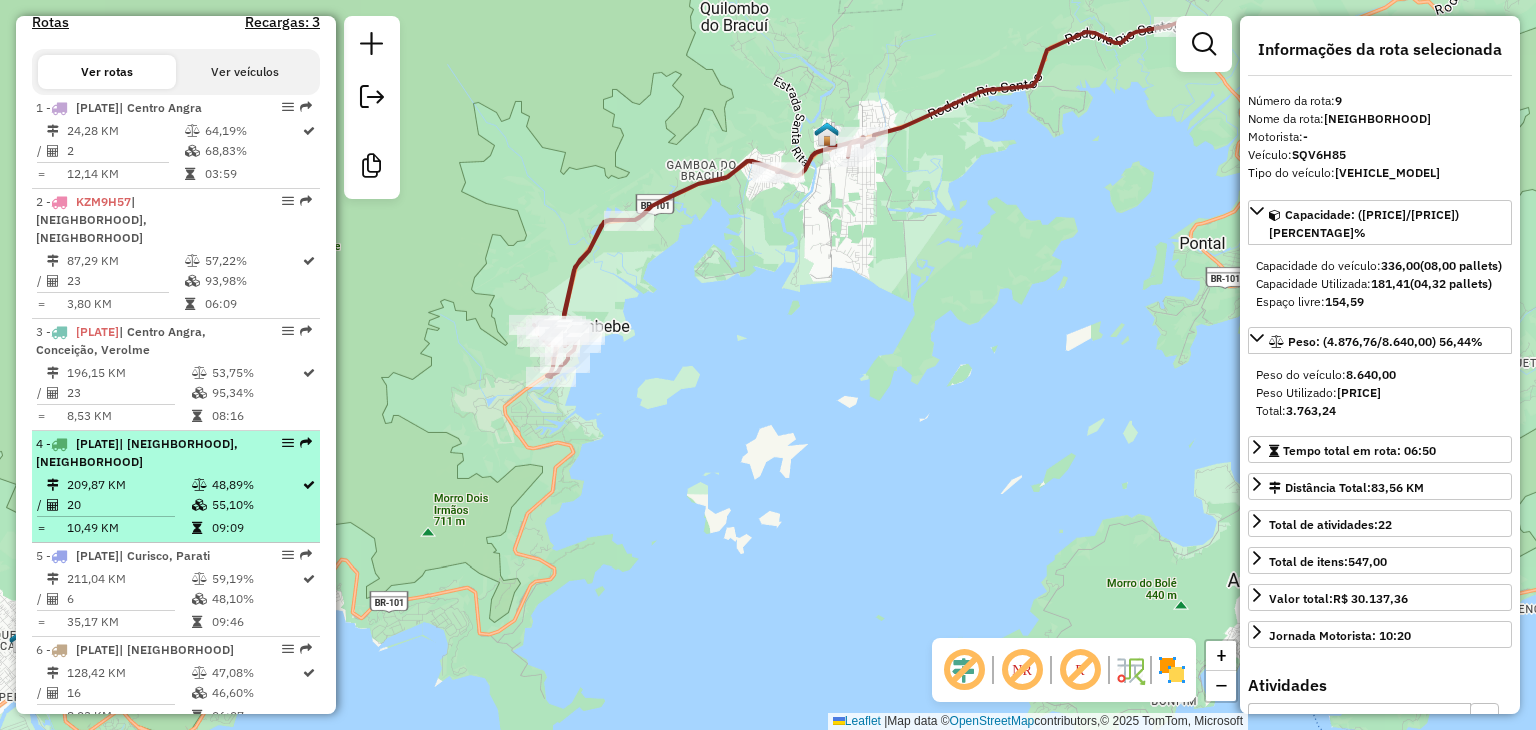 click on "[DISTANCE] KM [PERCENTAGE]%  /  [NUMBER]   [PERCENTAGE]%     =  [DISTANCE] KM   [TIME]" at bounding box center [176, 506] 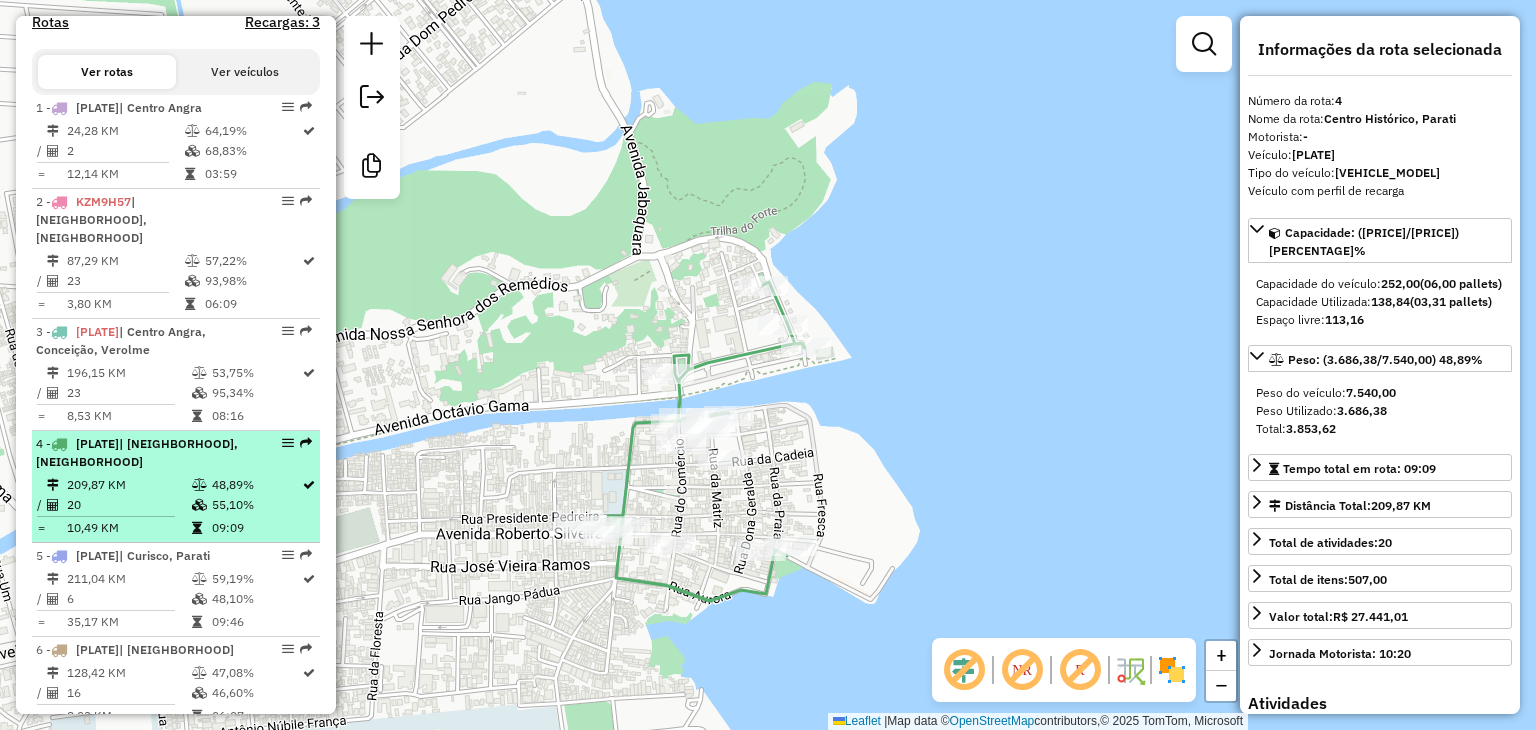 scroll, scrollTop: 809, scrollLeft: 0, axis: vertical 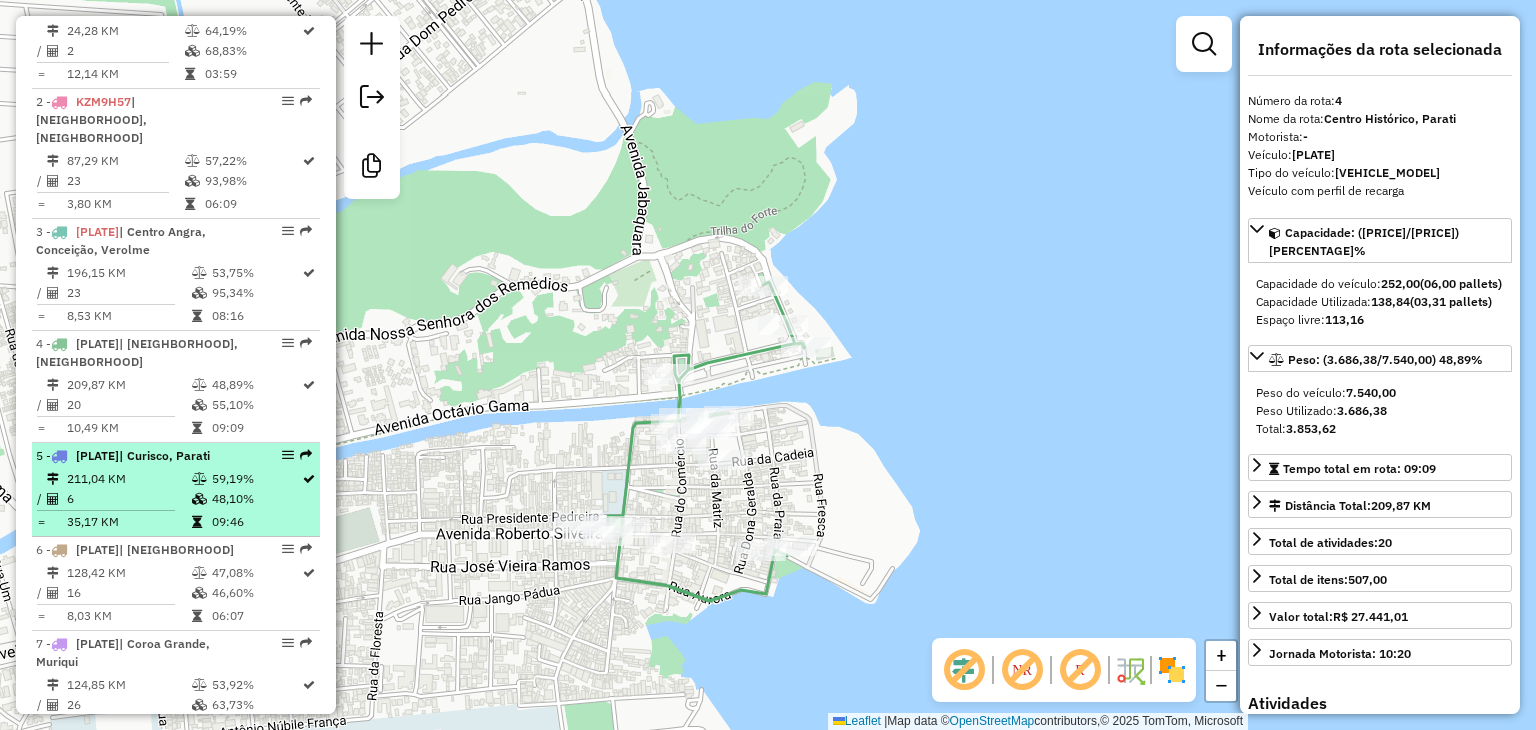 click at bounding box center (199, 479) 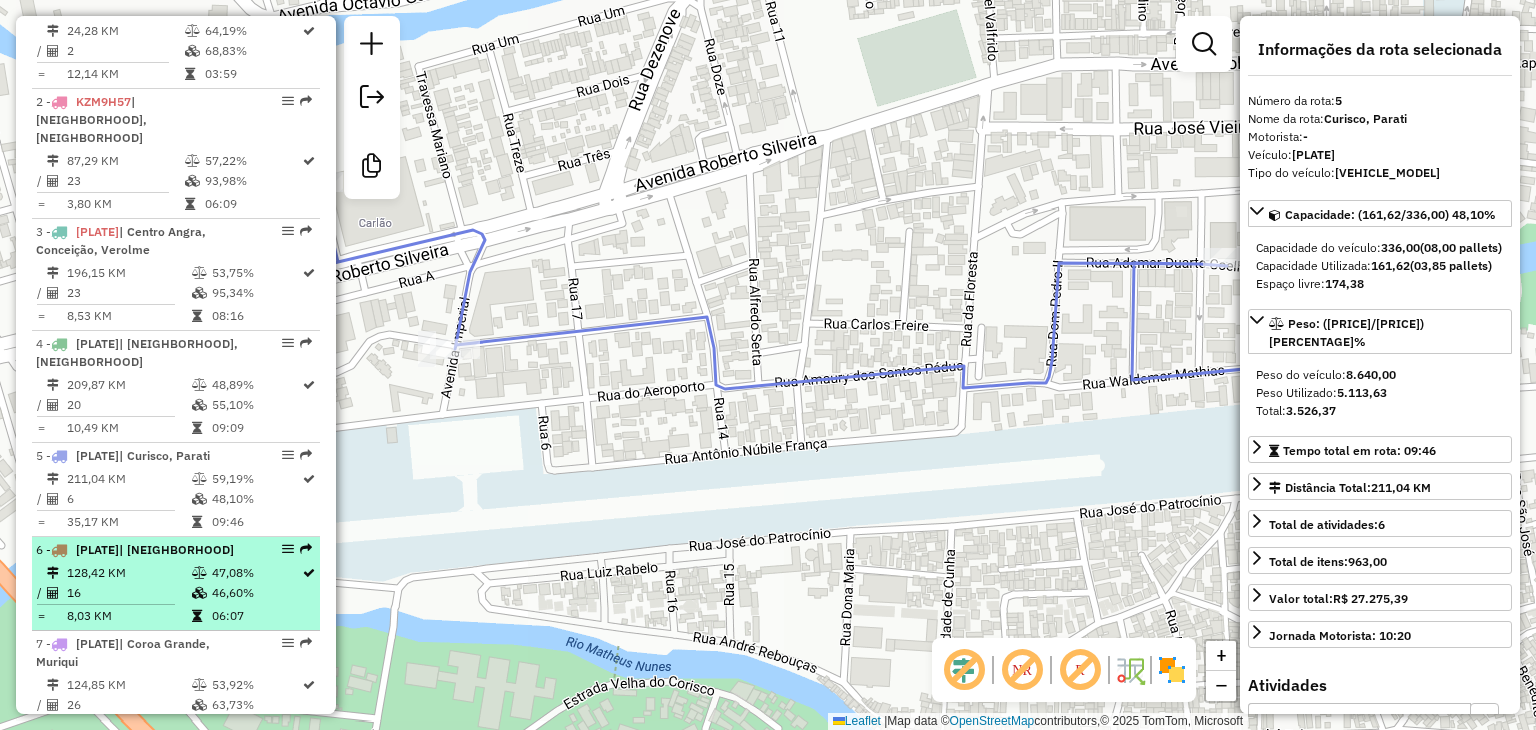 click on "16" at bounding box center (128, 593) 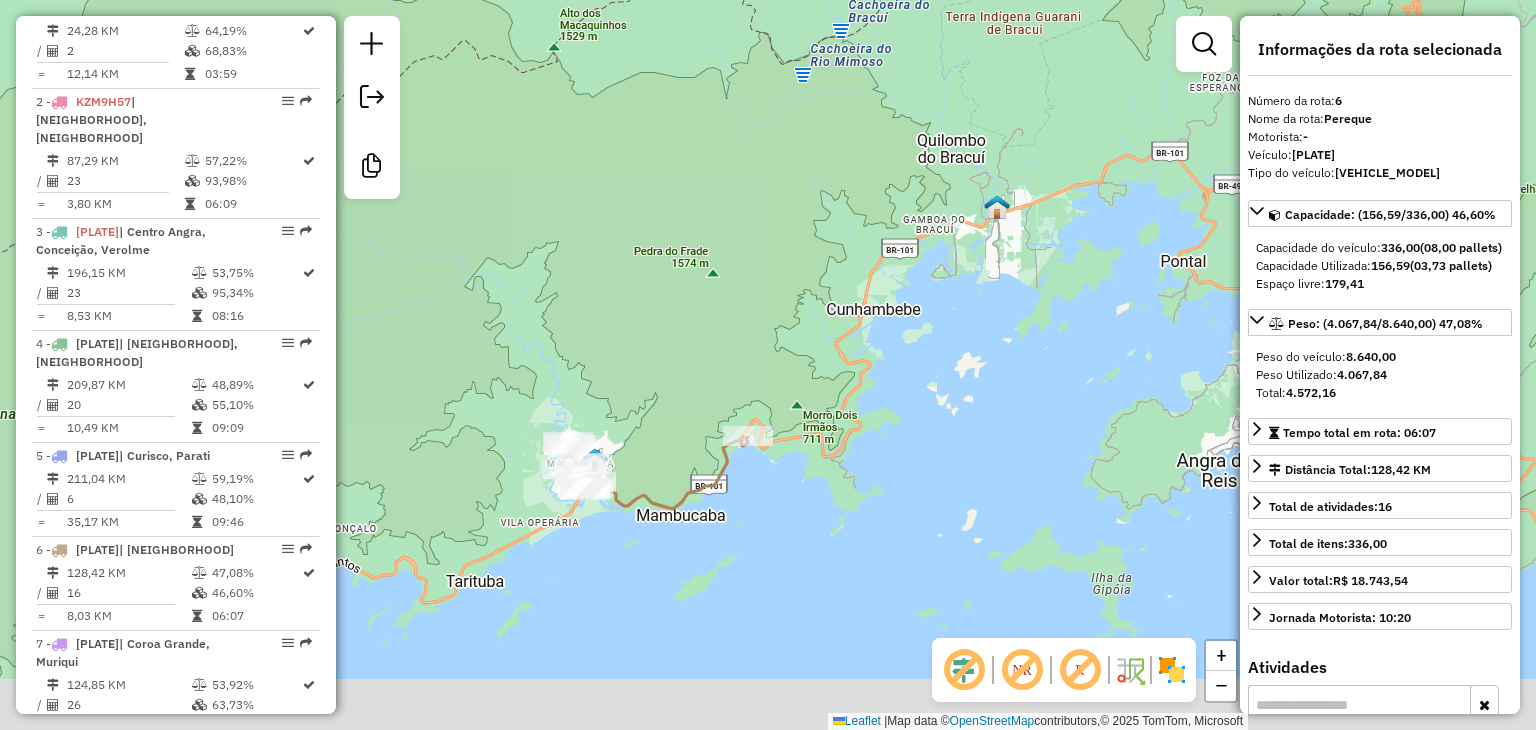 drag, startPoint x: 568, startPoint y: 539, endPoint x: 708, endPoint y: 443, distance: 169.75276 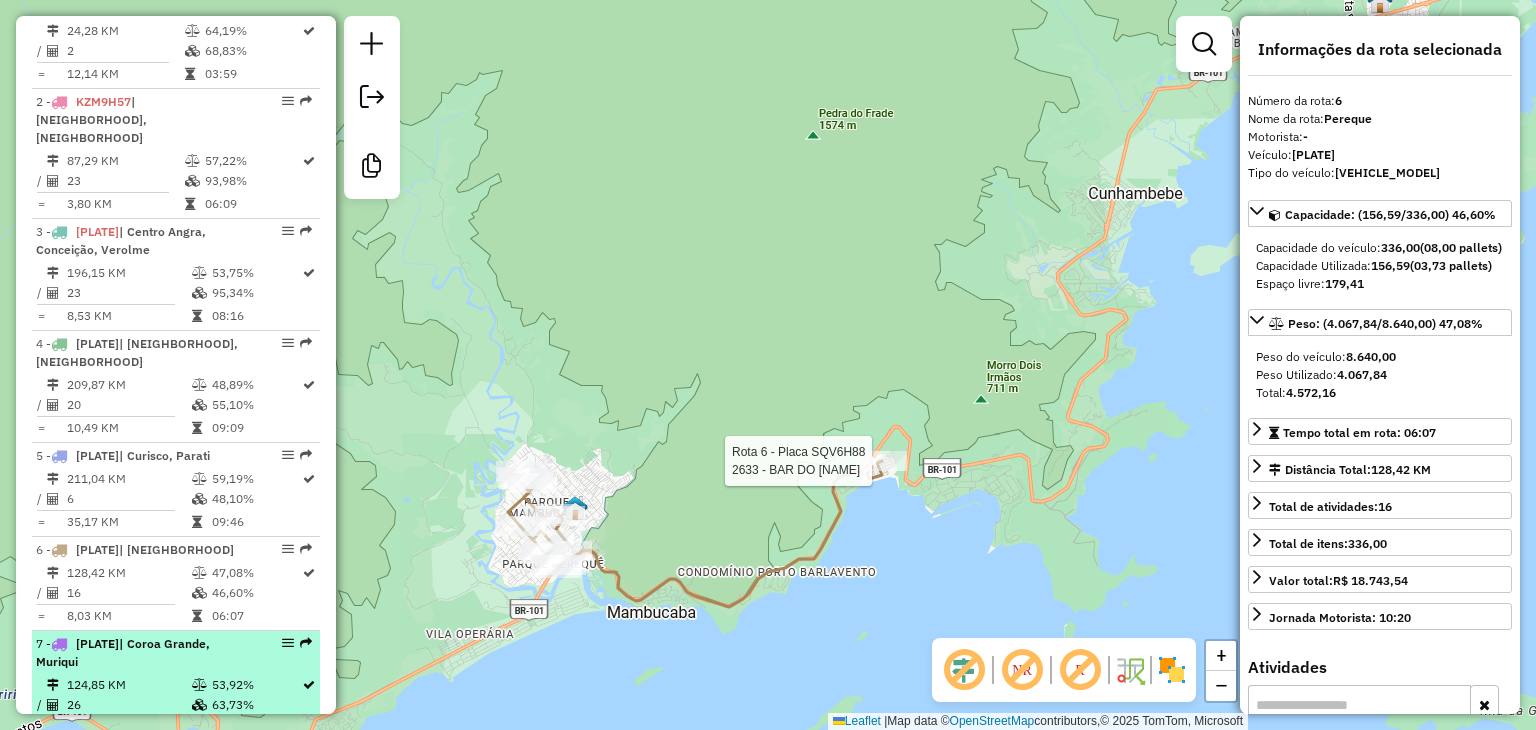 click on "| Coroa Grande, Muriqui" at bounding box center (123, 652) 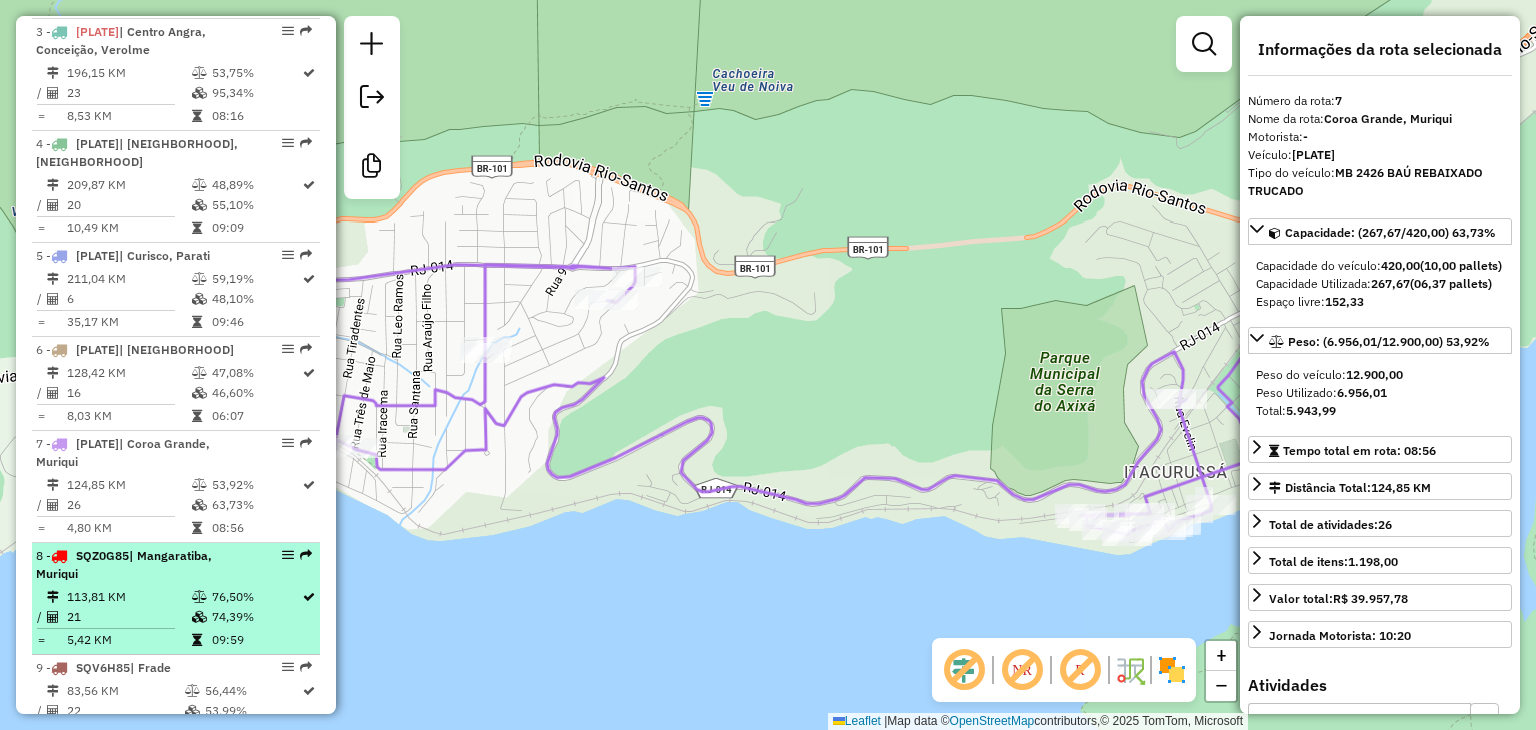 scroll, scrollTop: 1209, scrollLeft: 0, axis: vertical 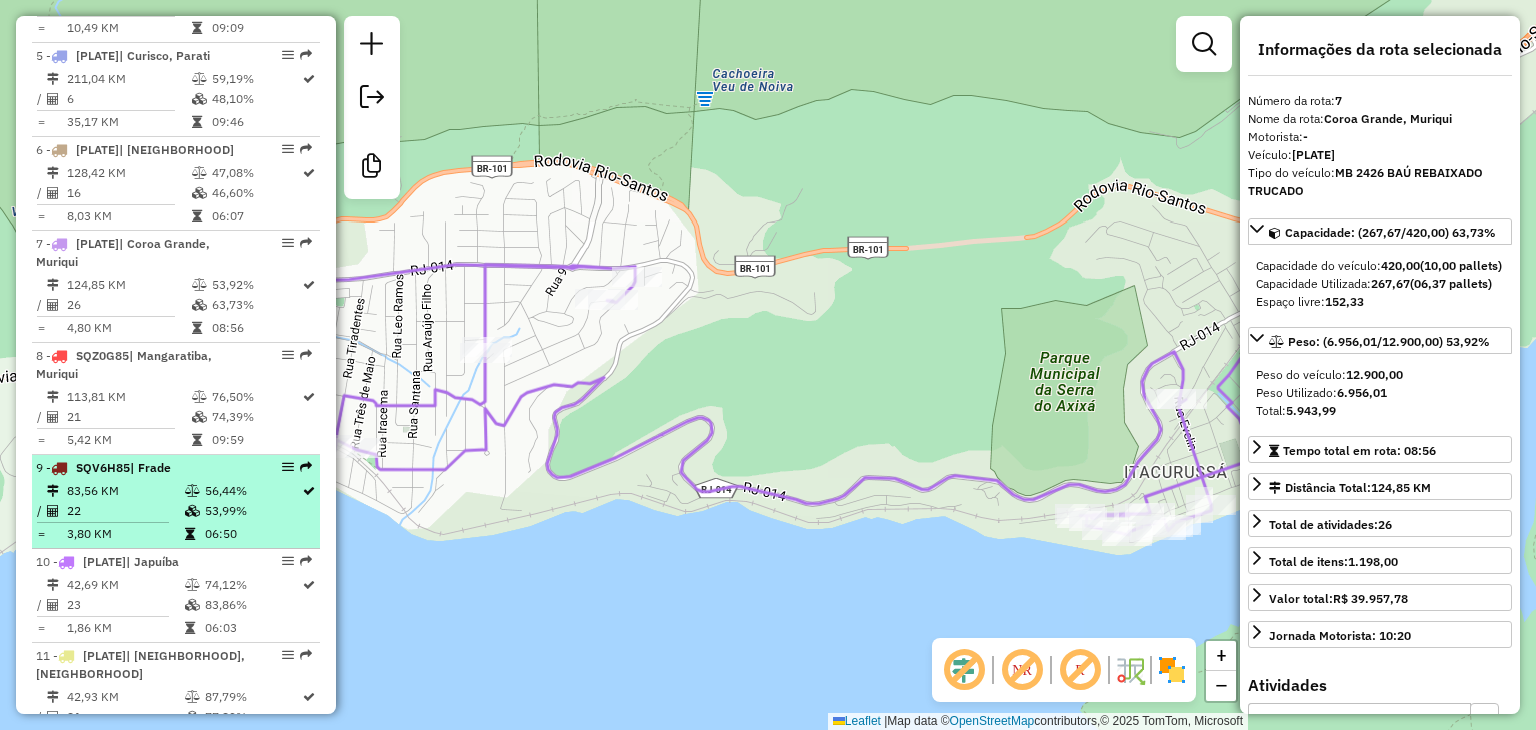 click on "22" at bounding box center [125, 511] 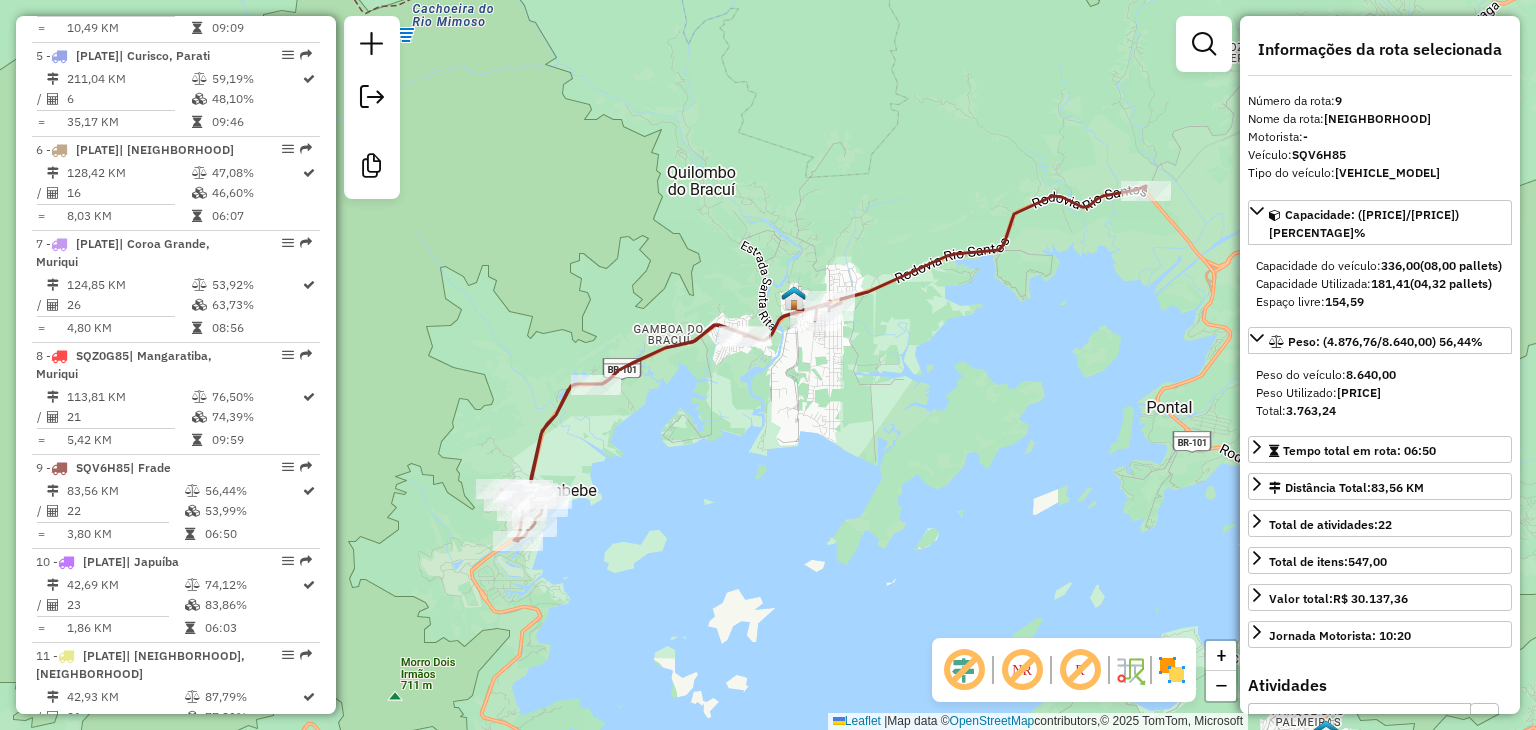 drag, startPoint x: 637, startPoint y: 467, endPoint x: 758, endPoint y: 417, distance: 130.92365 